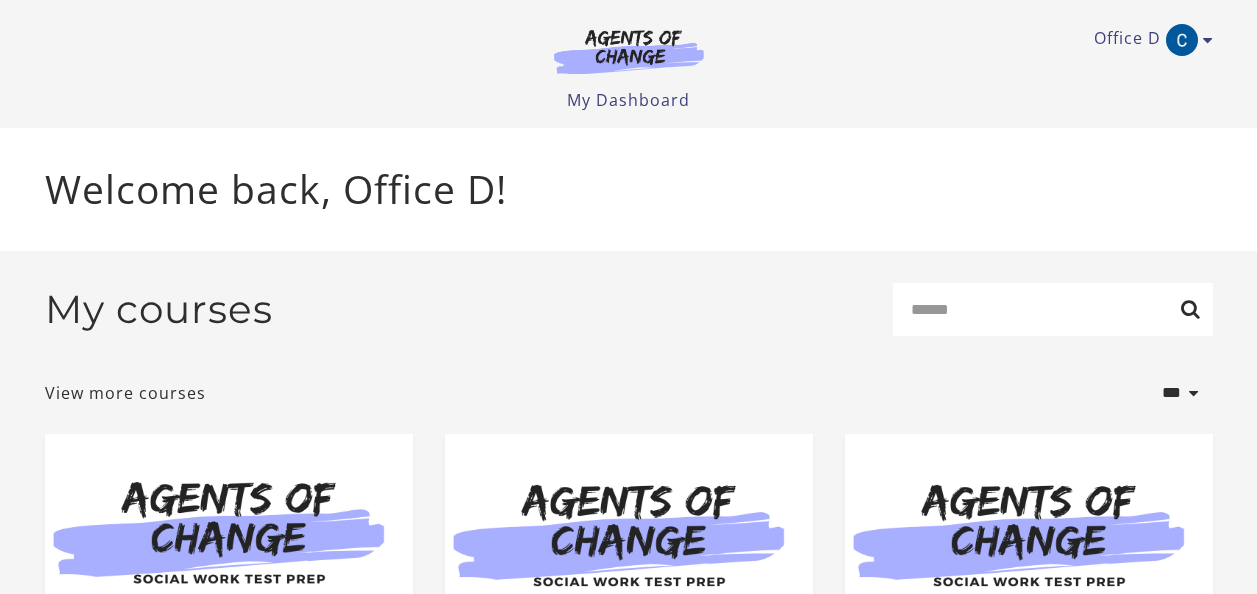 scroll, scrollTop: 0, scrollLeft: 0, axis: both 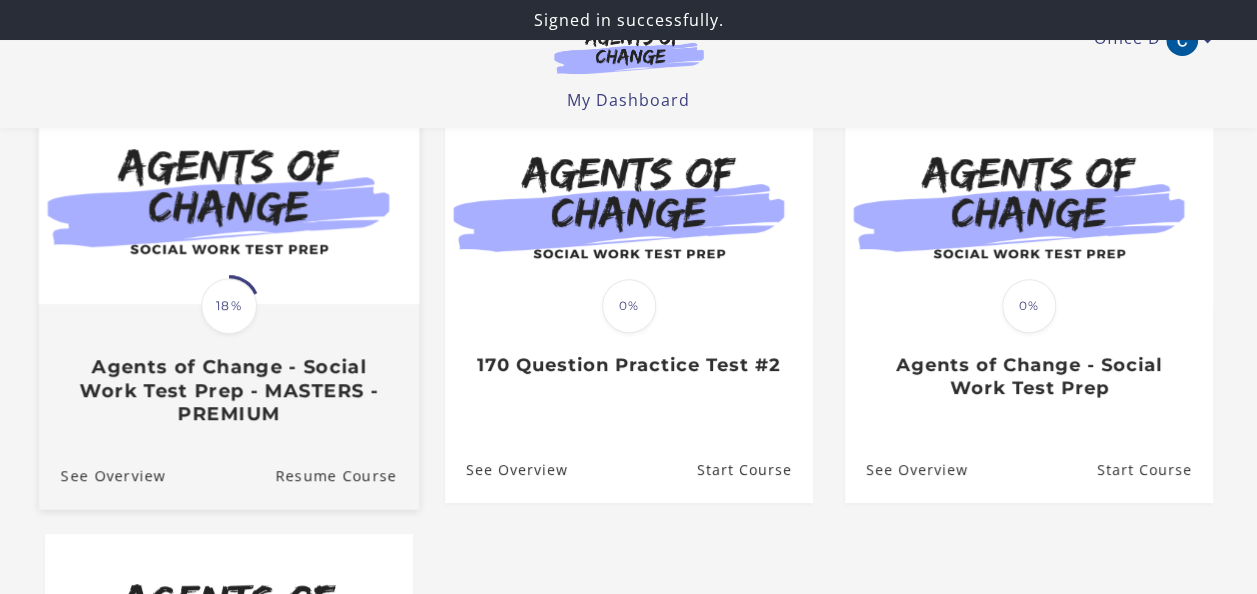 click at bounding box center [228, 201] 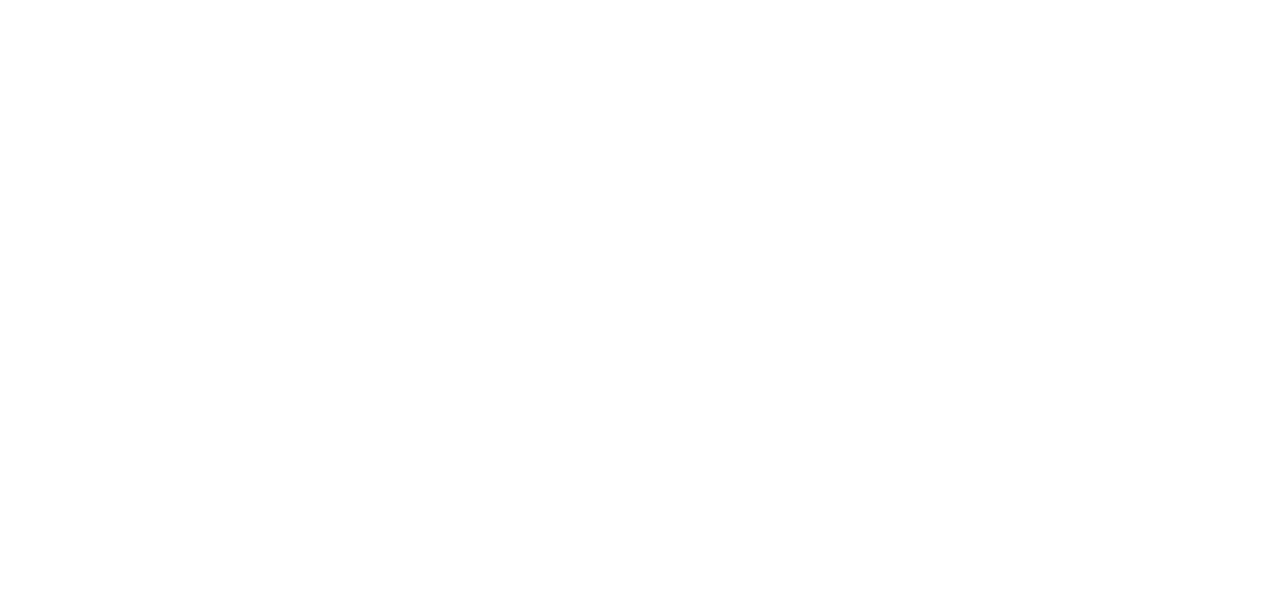 scroll, scrollTop: 0, scrollLeft: 0, axis: both 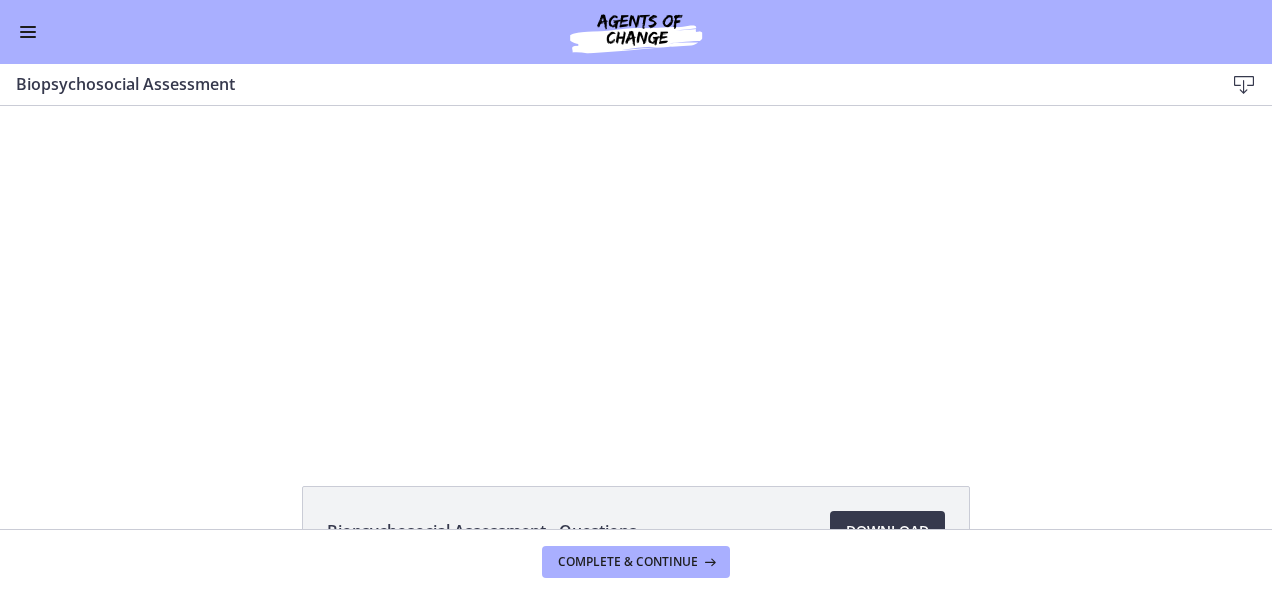 click on "Click for sound
@keyframes VOLUME_SMALL_WAVE_FLASH {
0% { opacity: 0; }
33% { opacity: 1; }
66% { opacity: 1; }
100% { opacity: 0; }
}
@keyframes VOLUME_LARGE_WAVE_FLASH {
0% { opacity: 0; }
33% { opacity: 1; }
66% { opacity: 1; }
100% { opacity: 0; }
}
.volume__small-wave {
animation: VOLUME_SMALL_WAVE_FLASH 2s infinite;
opacity: 0;
}
.volume__large-wave {
animation: VOLUME_LARGE_WAVE_FLASH 2s infinite .3s;
opacity: 0;
}
[TIME] [TIME]" at bounding box center (636, 273) 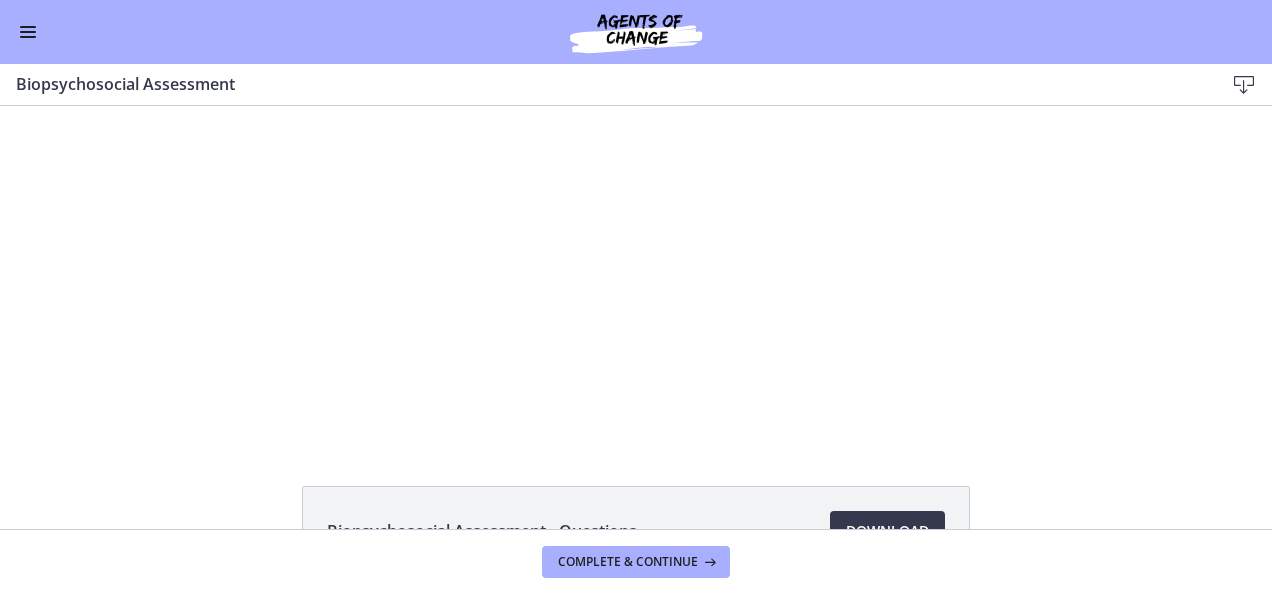click on "Go to Dashboard" at bounding box center [636, 32] 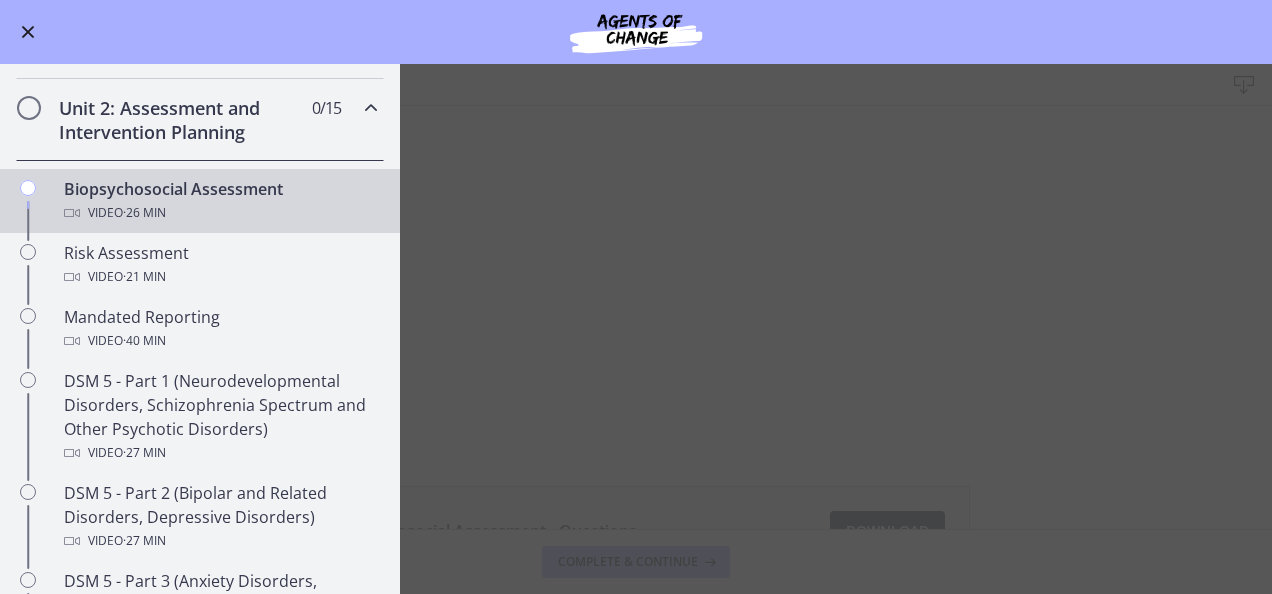 scroll, scrollTop: 500, scrollLeft: 0, axis: vertical 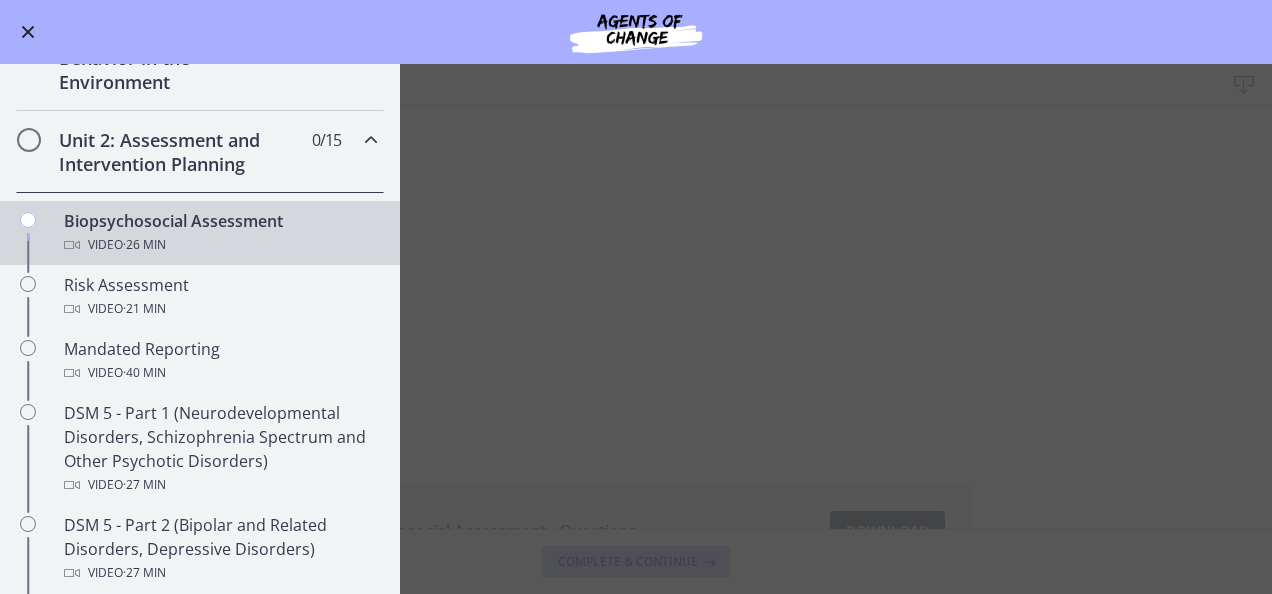 click on "Biopsychosocial Assessment
Download
Enable fullscreen
Biopsychosocial Assessment - Questions
Download
Opens in a new window
Complete & continue" at bounding box center (636, 329) 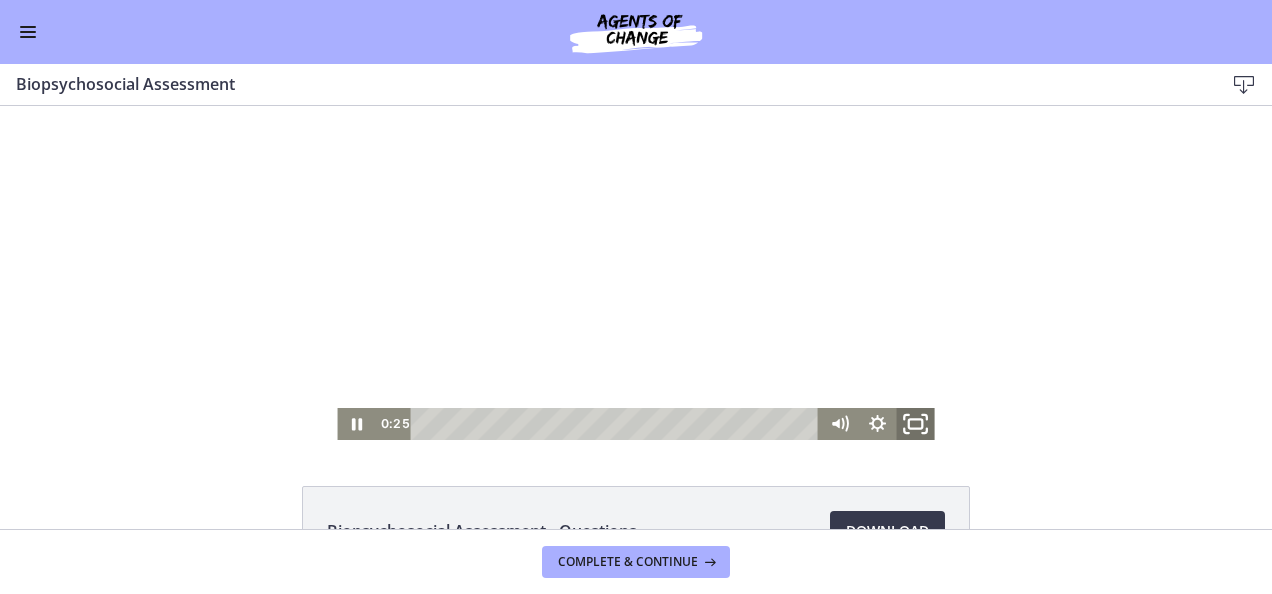 click 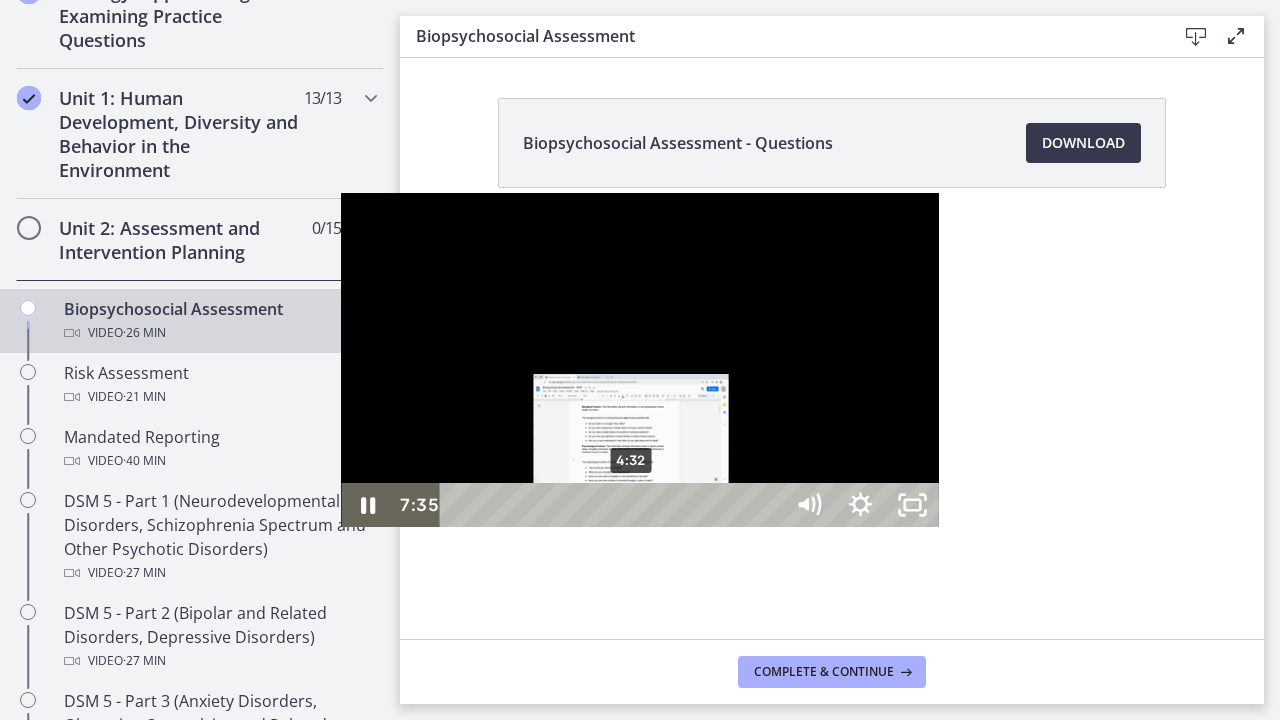click on "4:32" at bounding box center (615, 505) 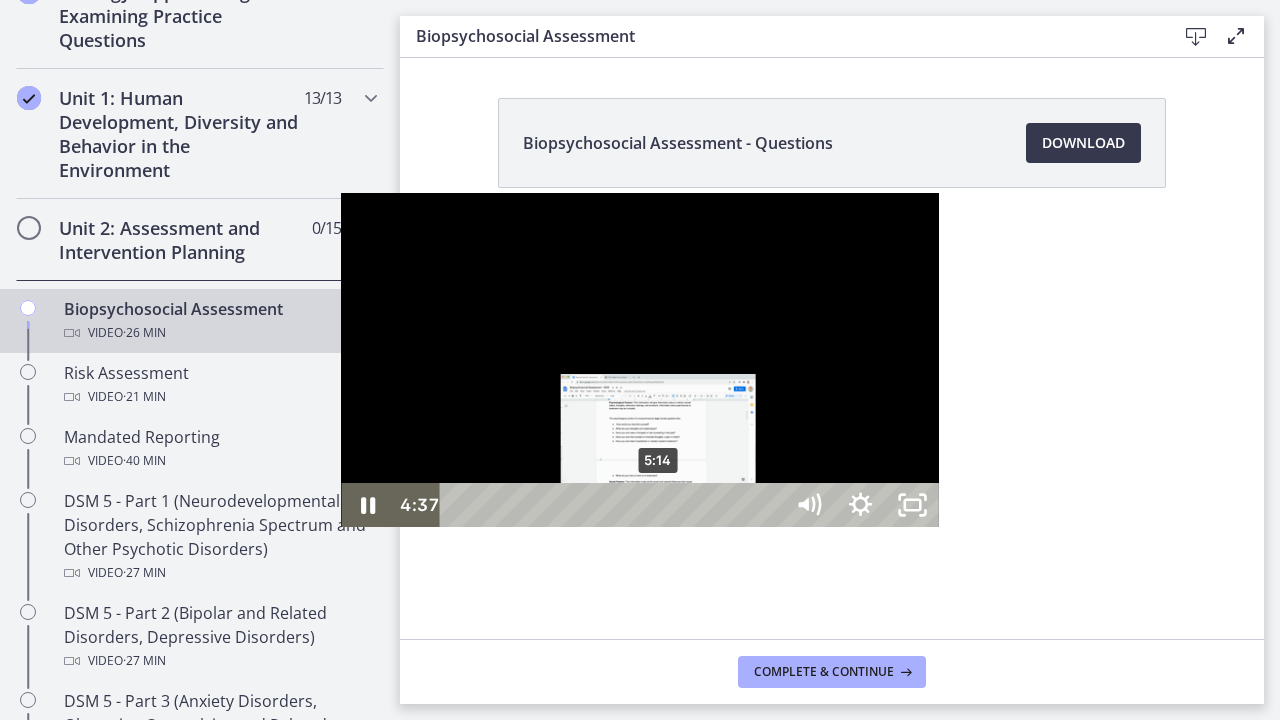 click on "5:14" at bounding box center [615, 505] 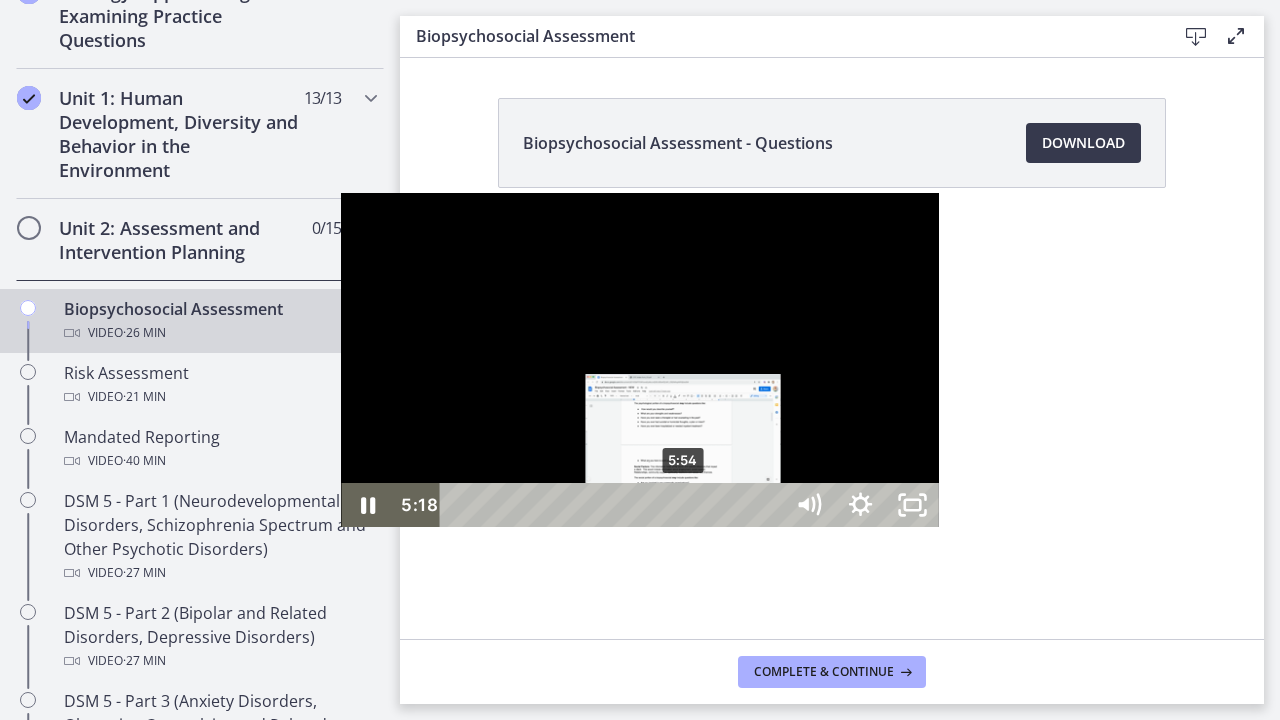 click on "5:54" at bounding box center (615, 505) 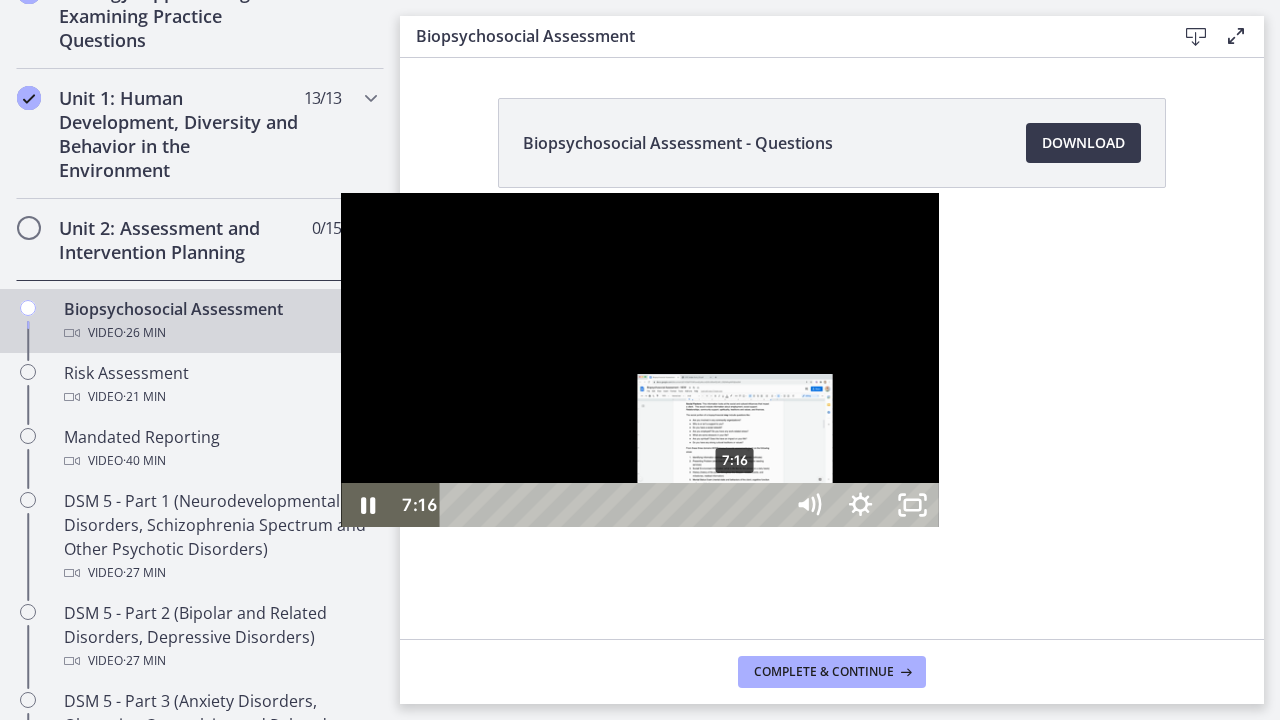 click on "7:16" at bounding box center (615, 505) 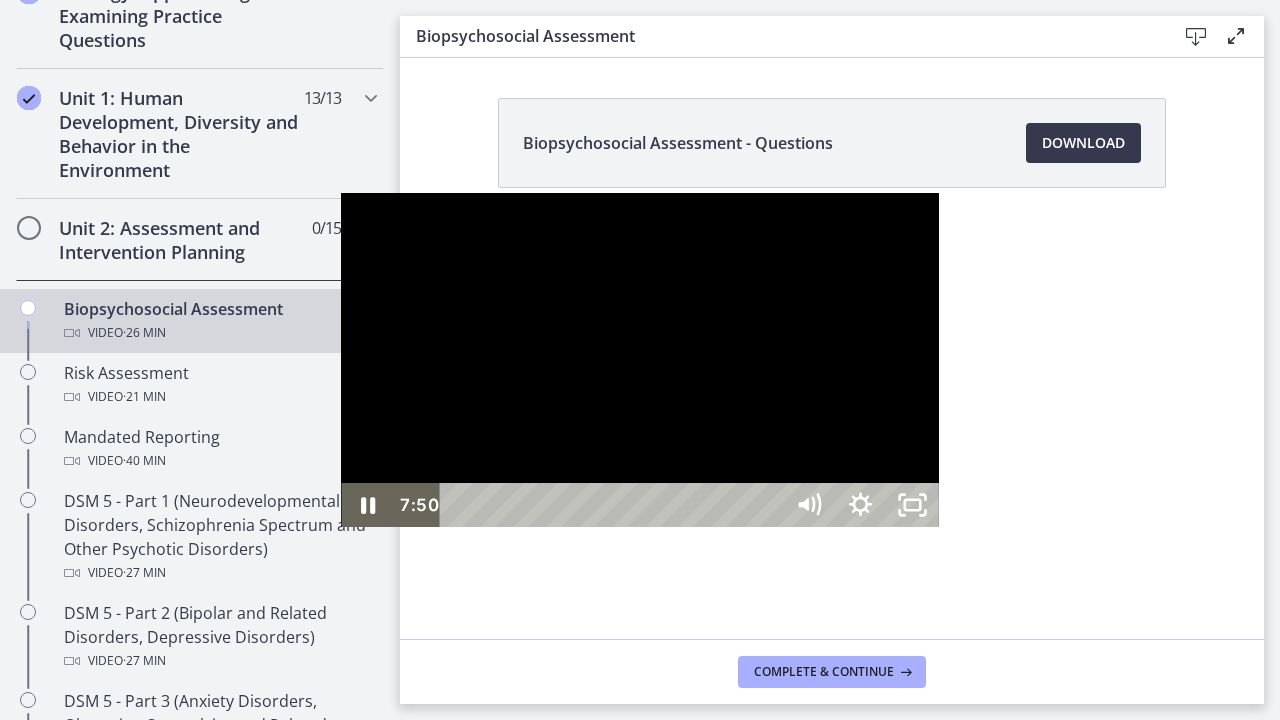 click at bounding box center (639, 360) 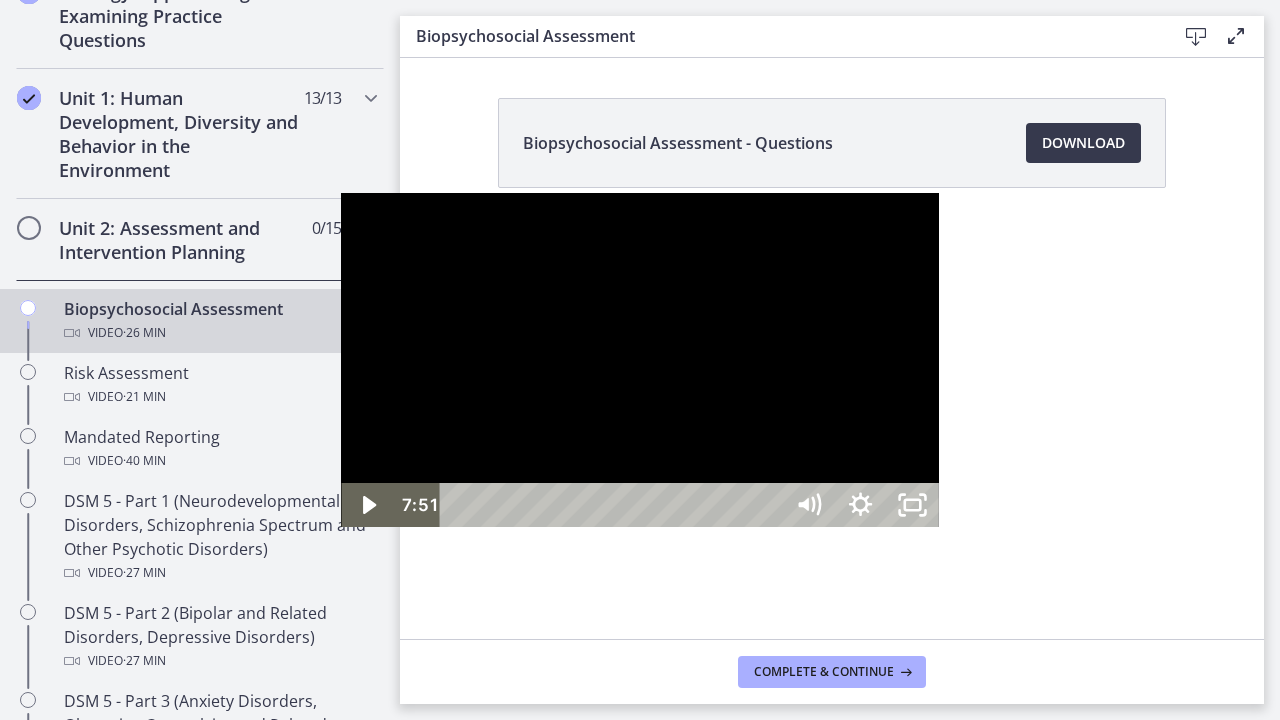 click at bounding box center (639, 360) 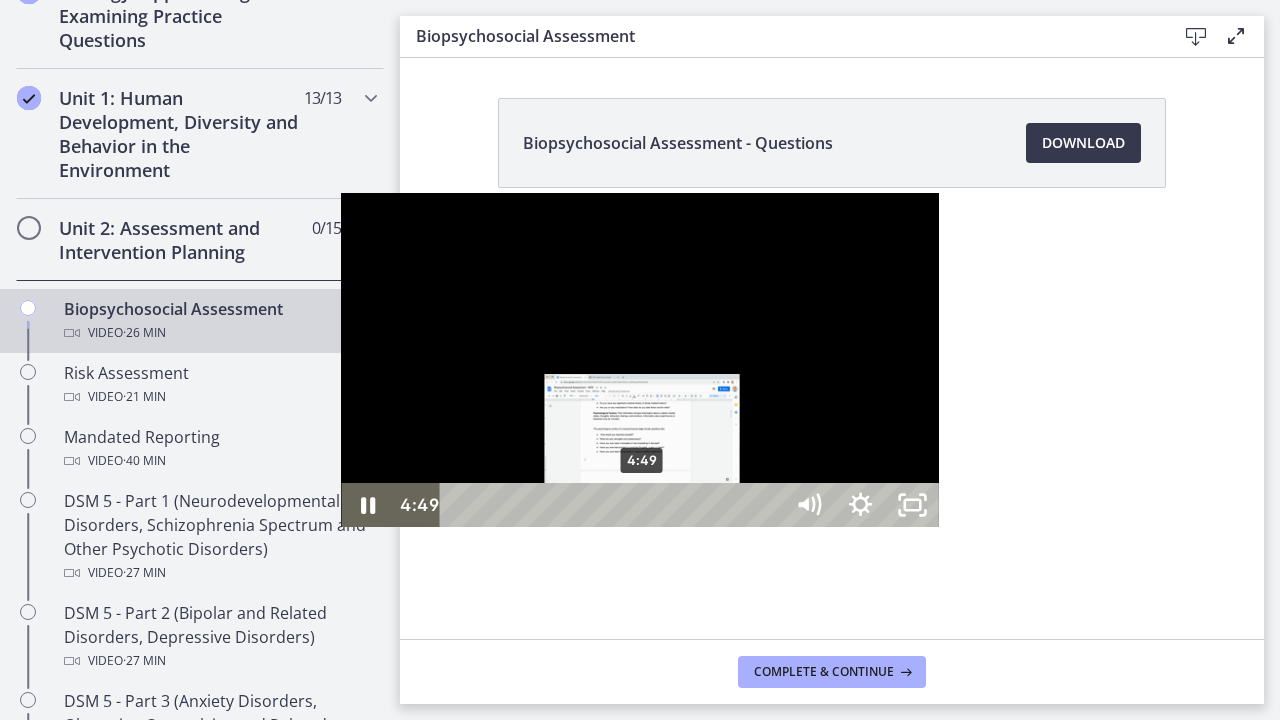 click on "4:49" at bounding box center [615, 505] 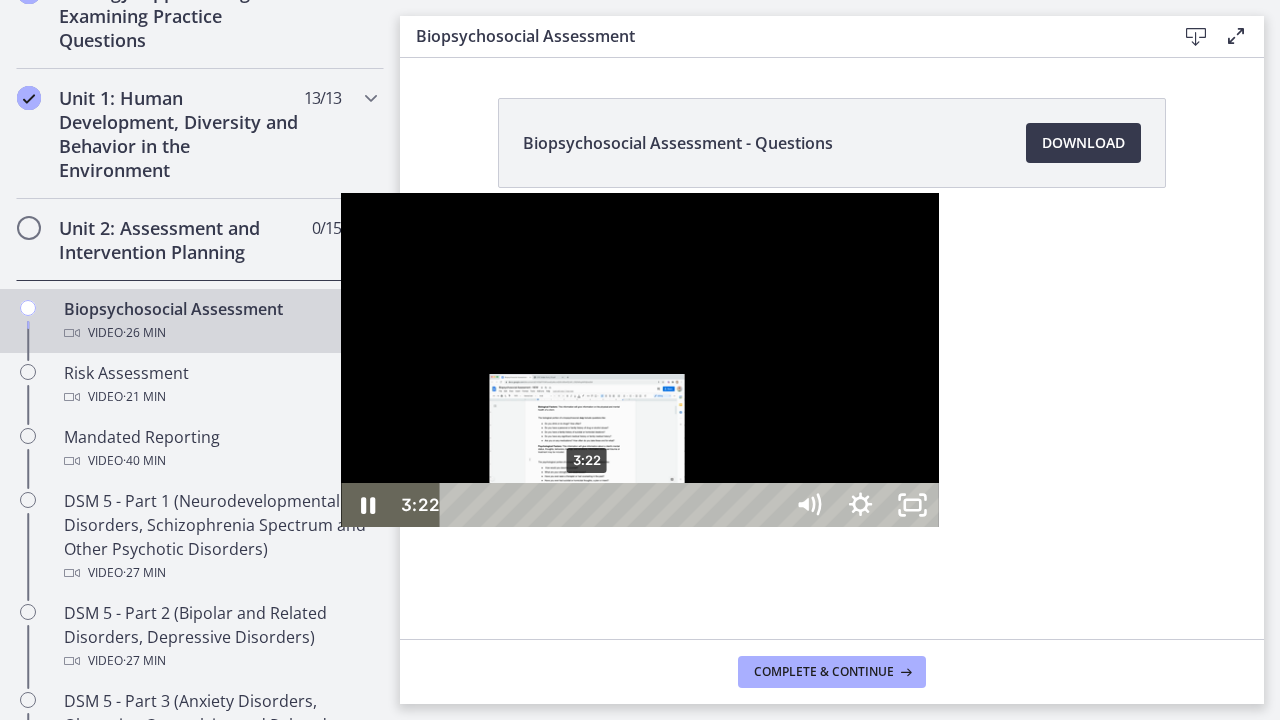 click on "3:22" at bounding box center (615, 505) 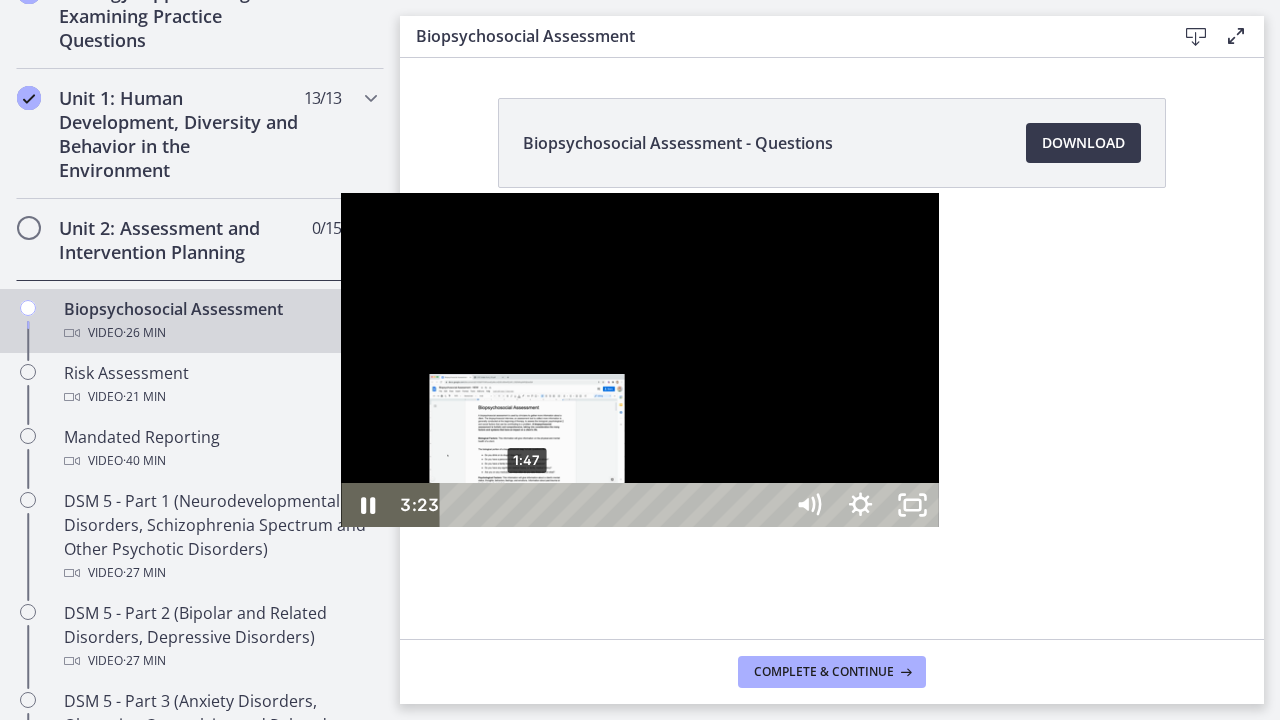 click on "1:47" at bounding box center (615, 505) 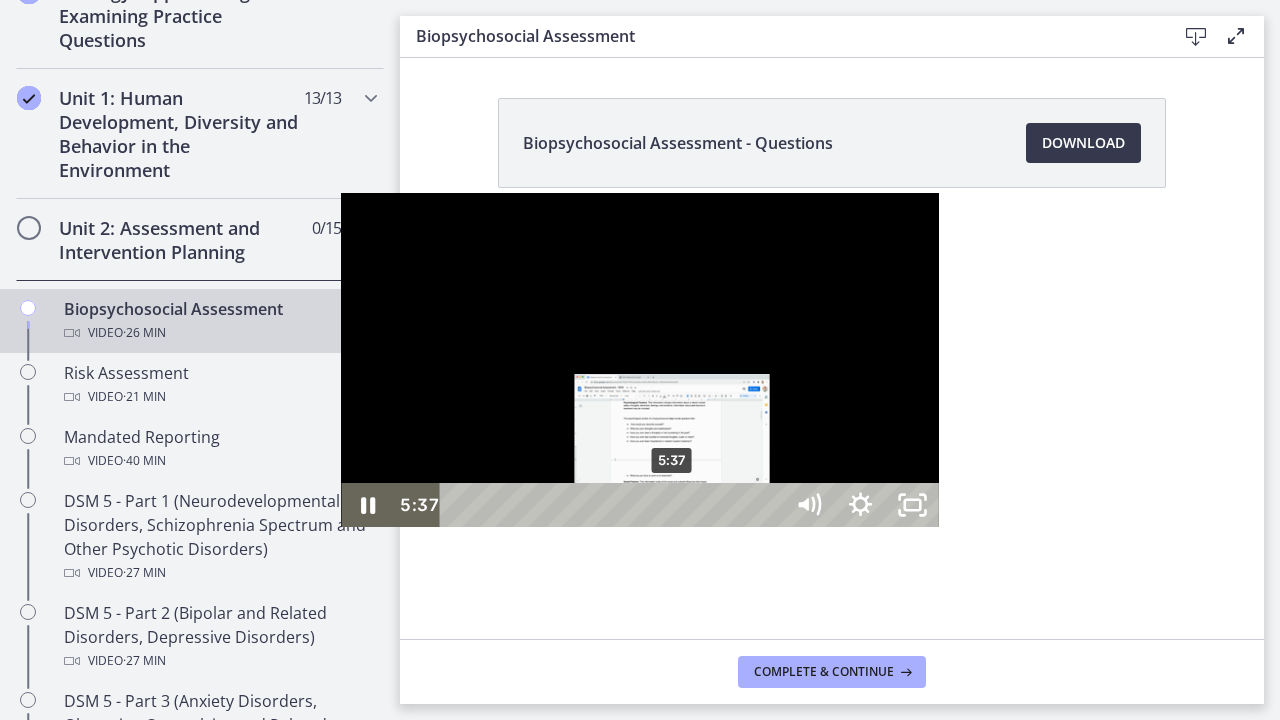 click on "5:37" at bounding box center (615, 505) 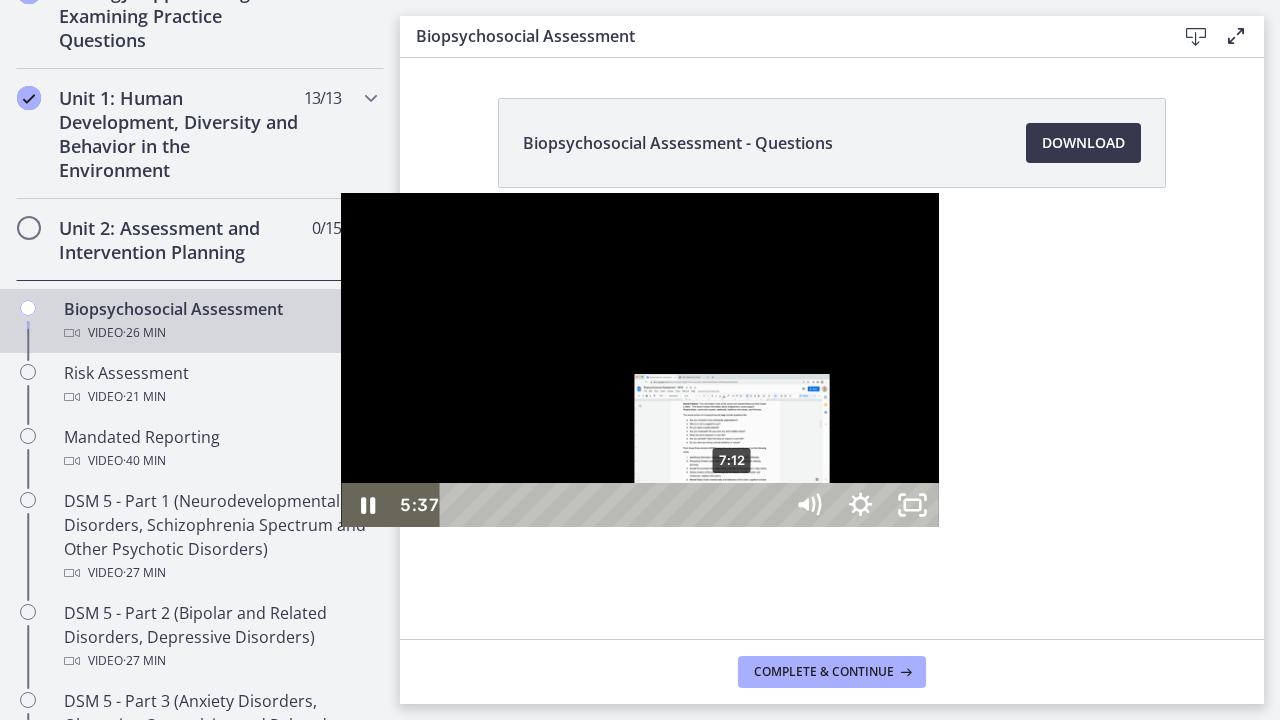 click on "7:12" at bounding box center [615, 505] 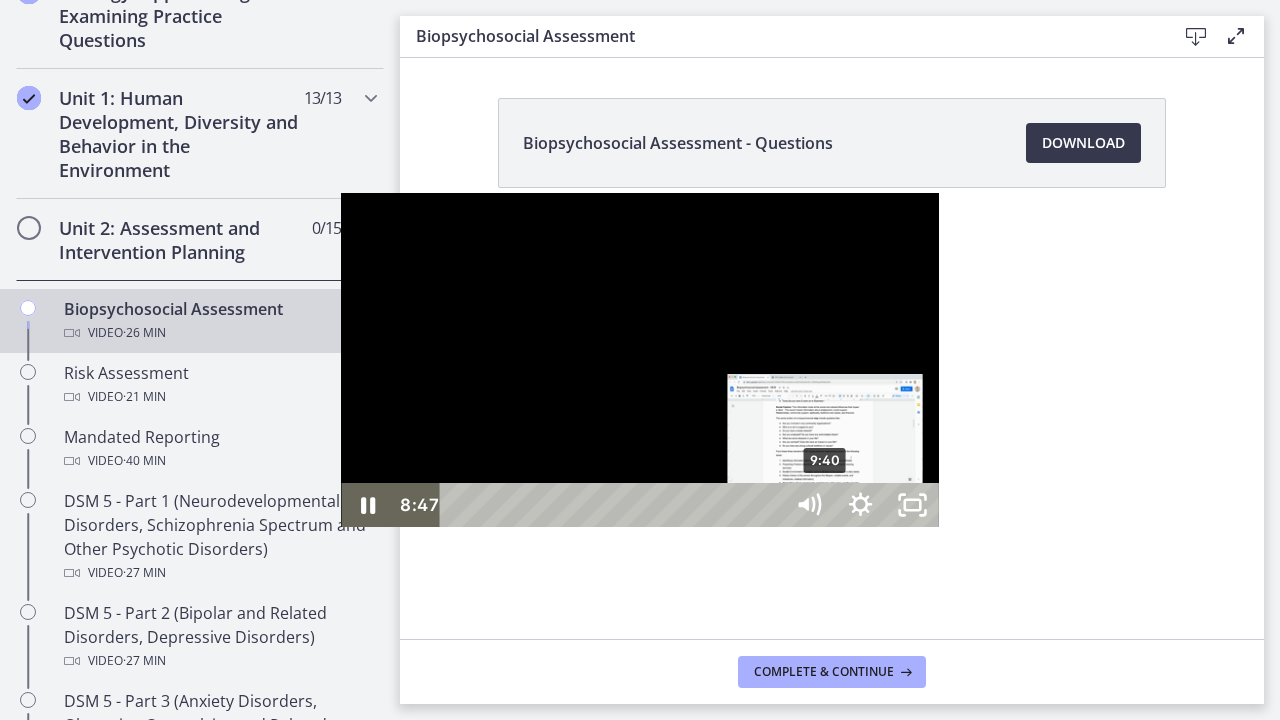 click on "9:40" at bounding box center [615, 505] 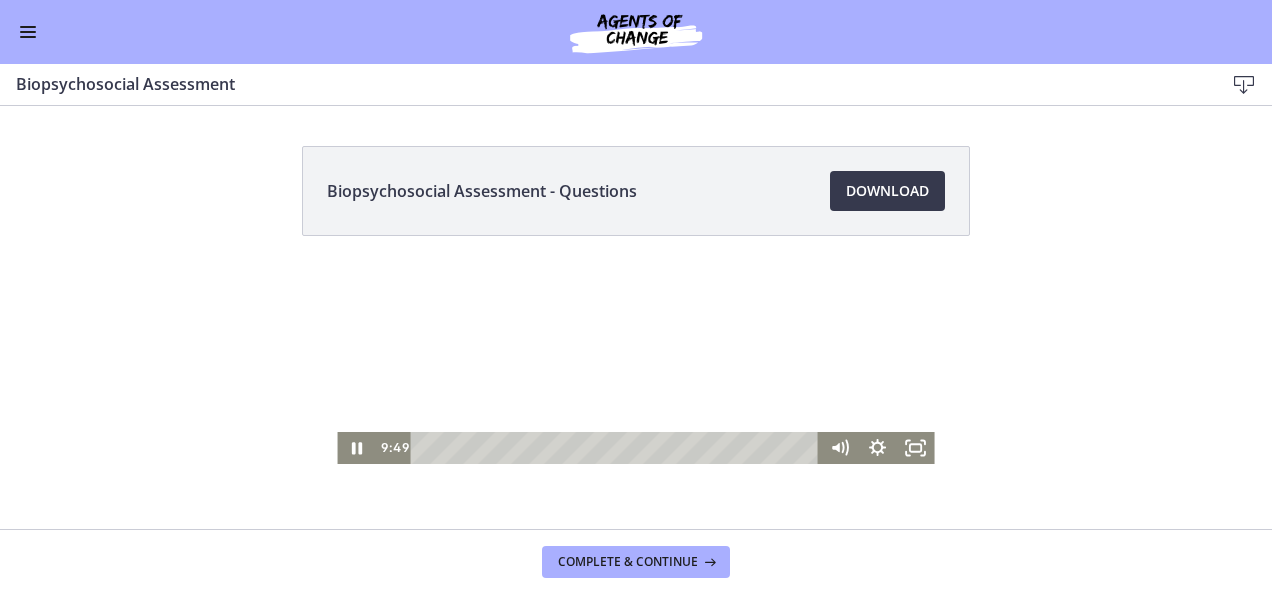 scroll, scrollTop: 496, scrollLeft: 0, axis: vertical 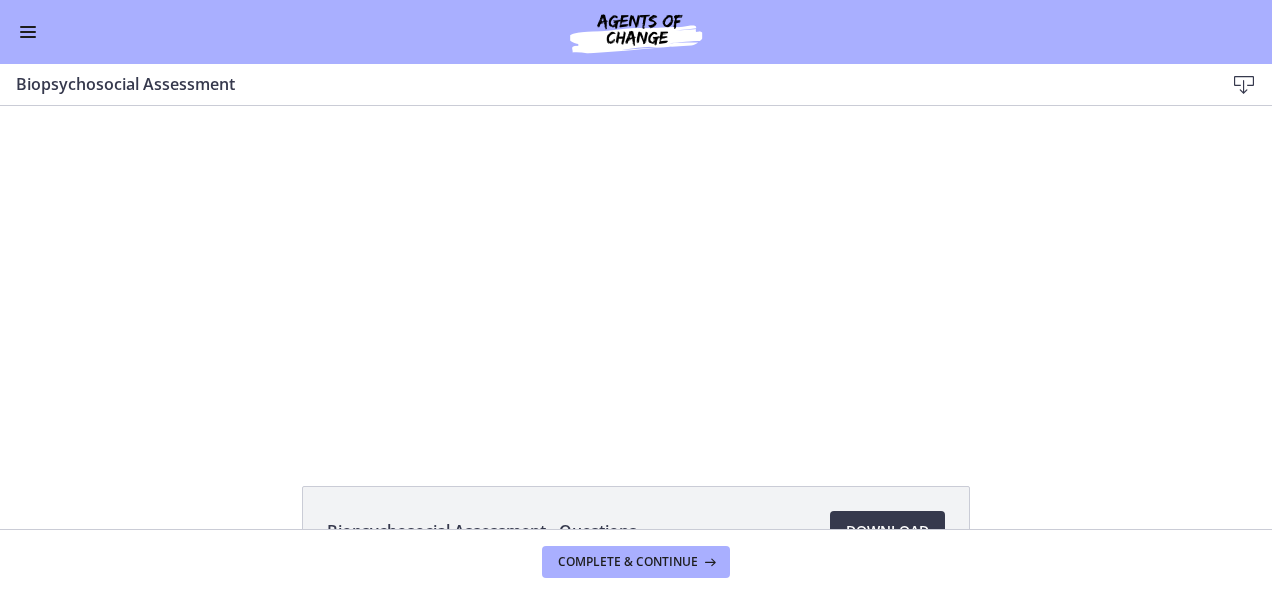 click at bounding box center [28, 32] 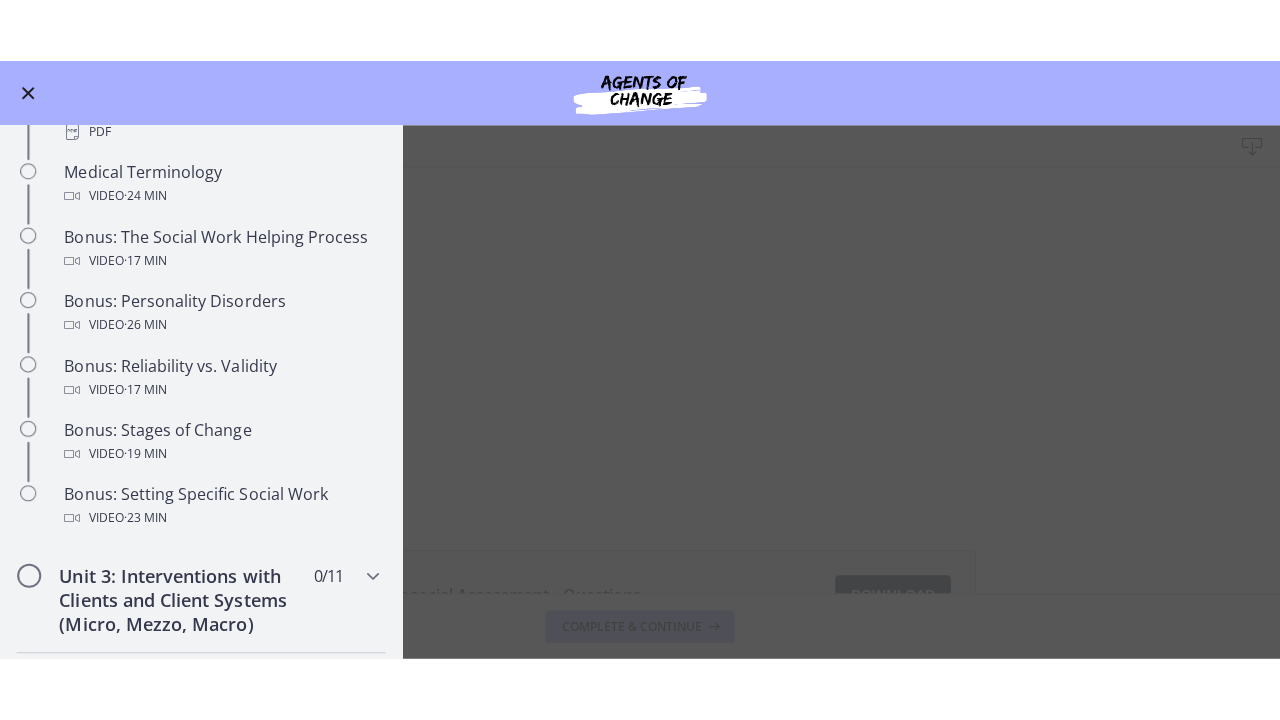 scroll, scrollTop: 1296, scrollLeft: 0, axis: vertical 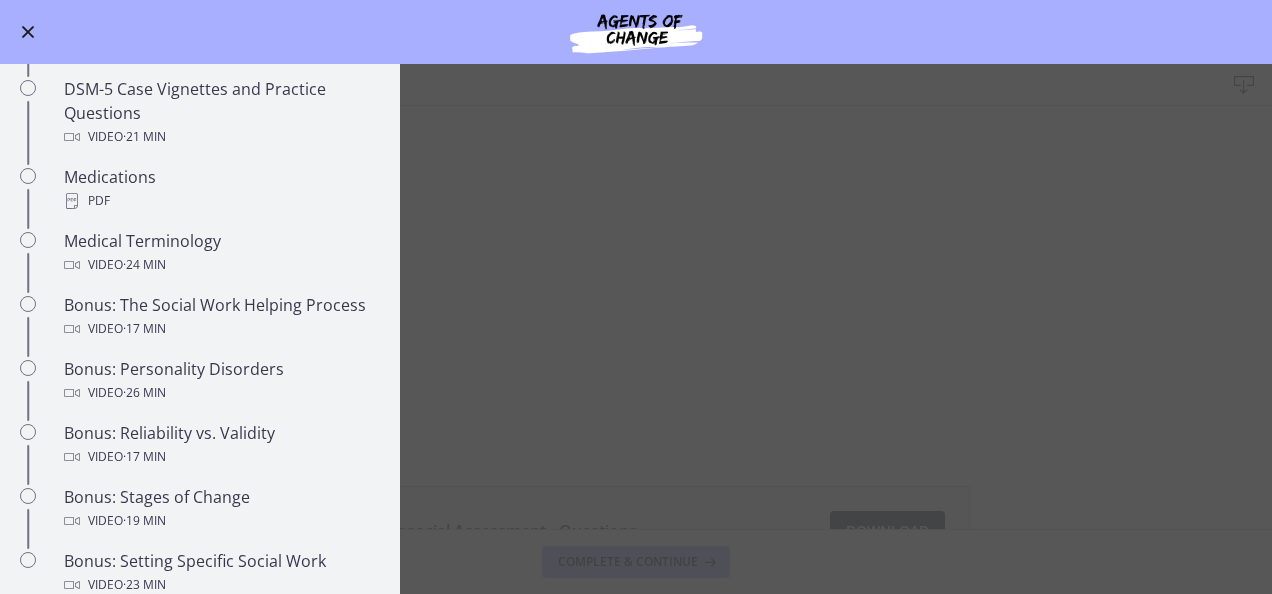 click on "Biopsychosocial Assessment
Download
Enable fullscreen
Biopsychosocial Assessment - Questions
Download
Opens in a new window
Complete & continue" at bounding box center [636, 329] 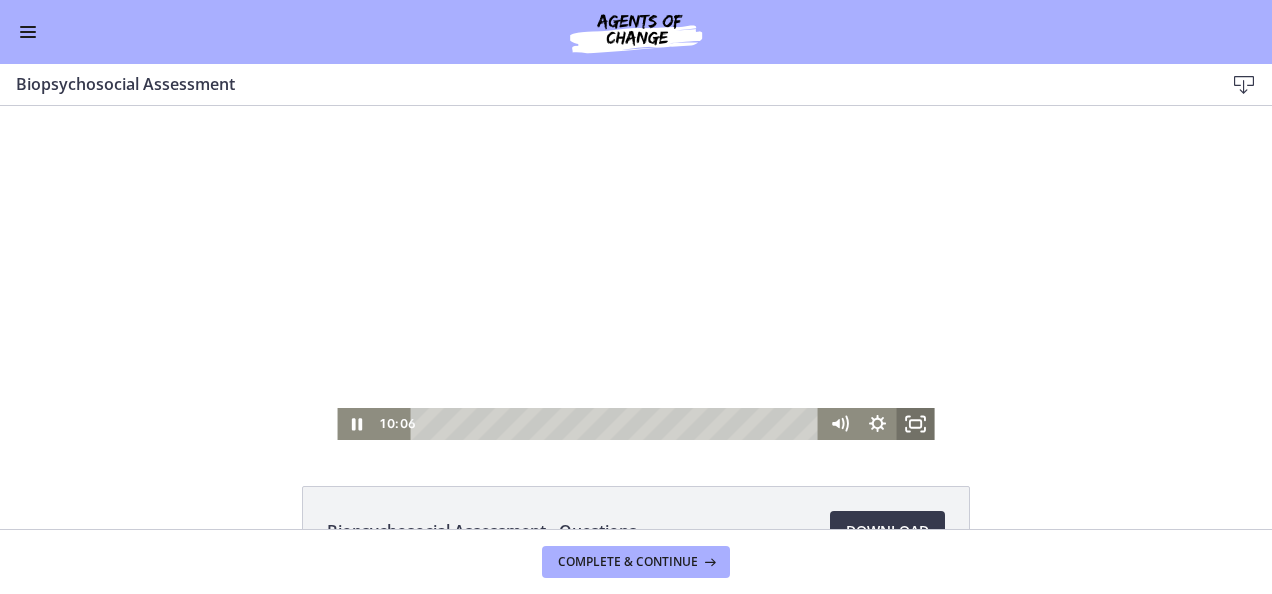 click 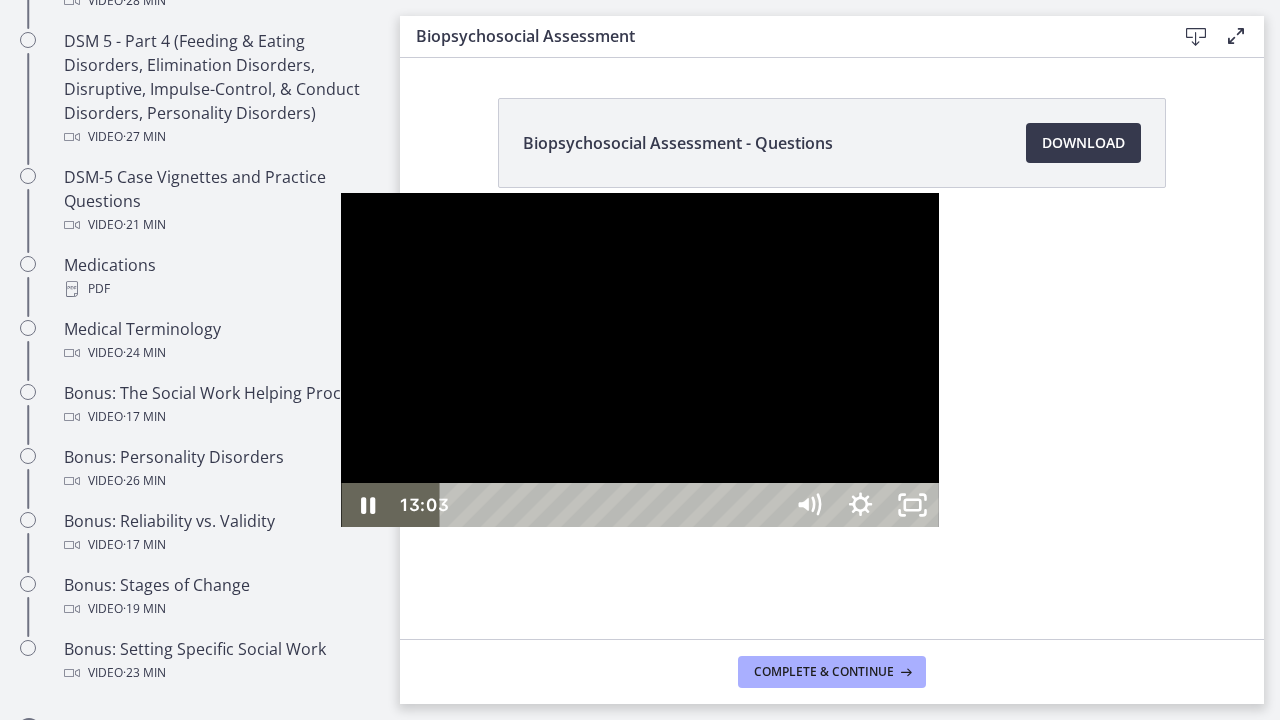 click at bounding box center [639, 360] 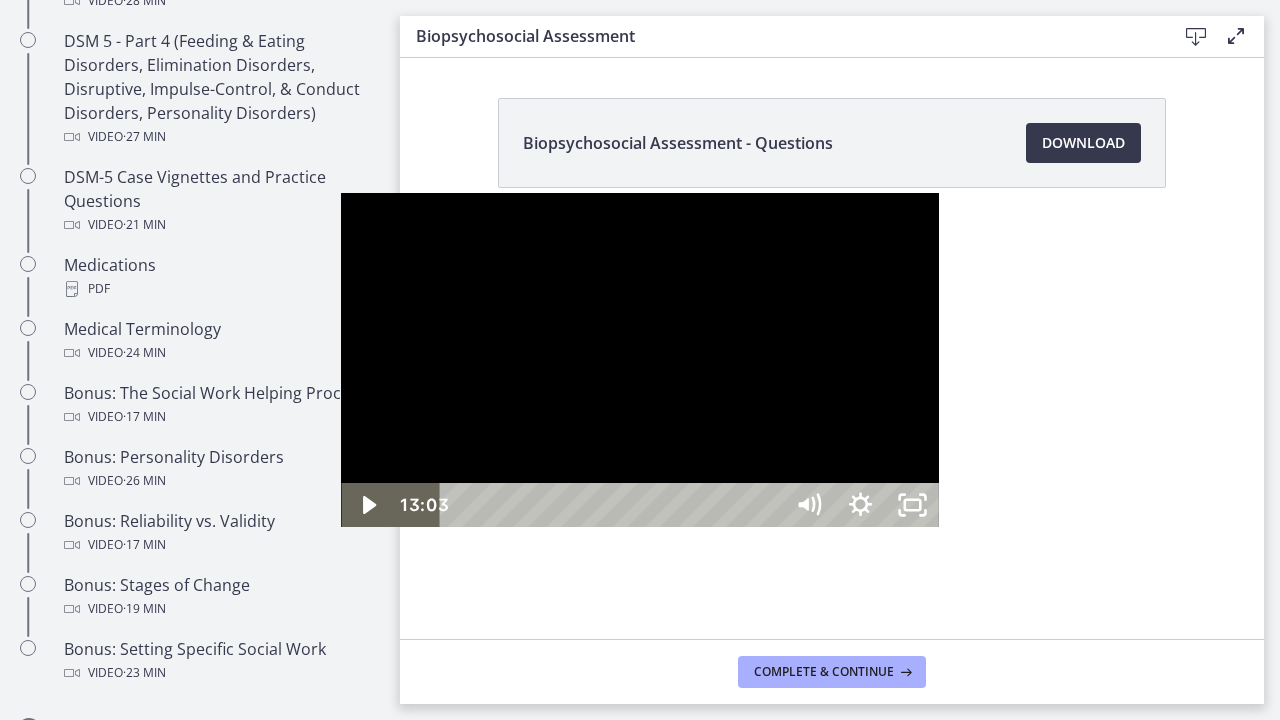 click at bounding box center [639, 360] 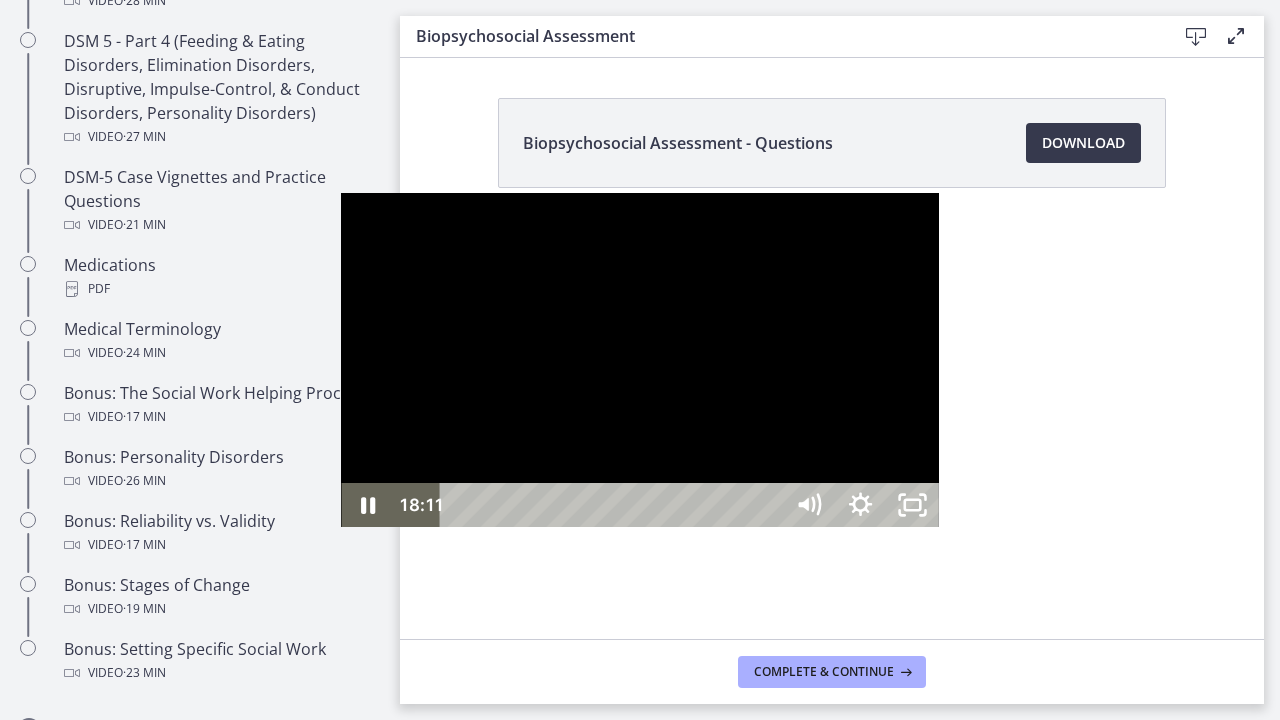 drag, startPoint x: 527, startPoint y: 421, endPoint x: 526, endPoint y: 402, distance: 19.026299 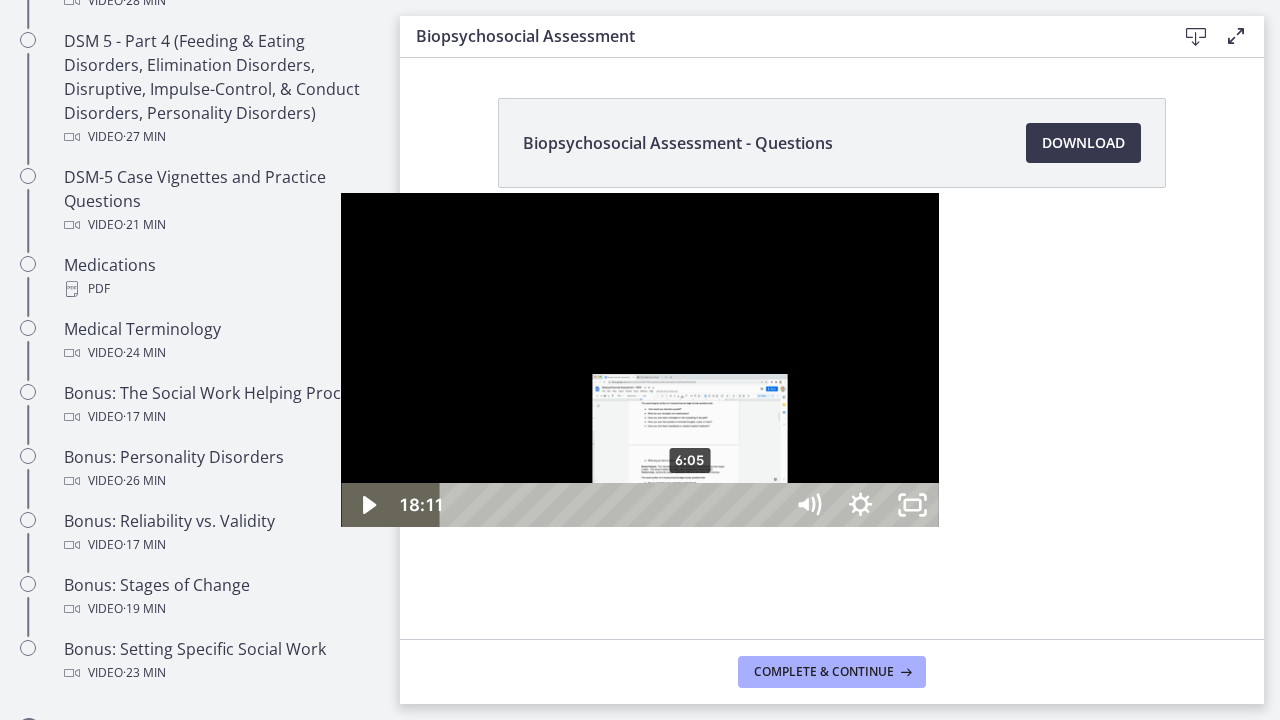 click on "6:05" at bounding box center [615, 505] 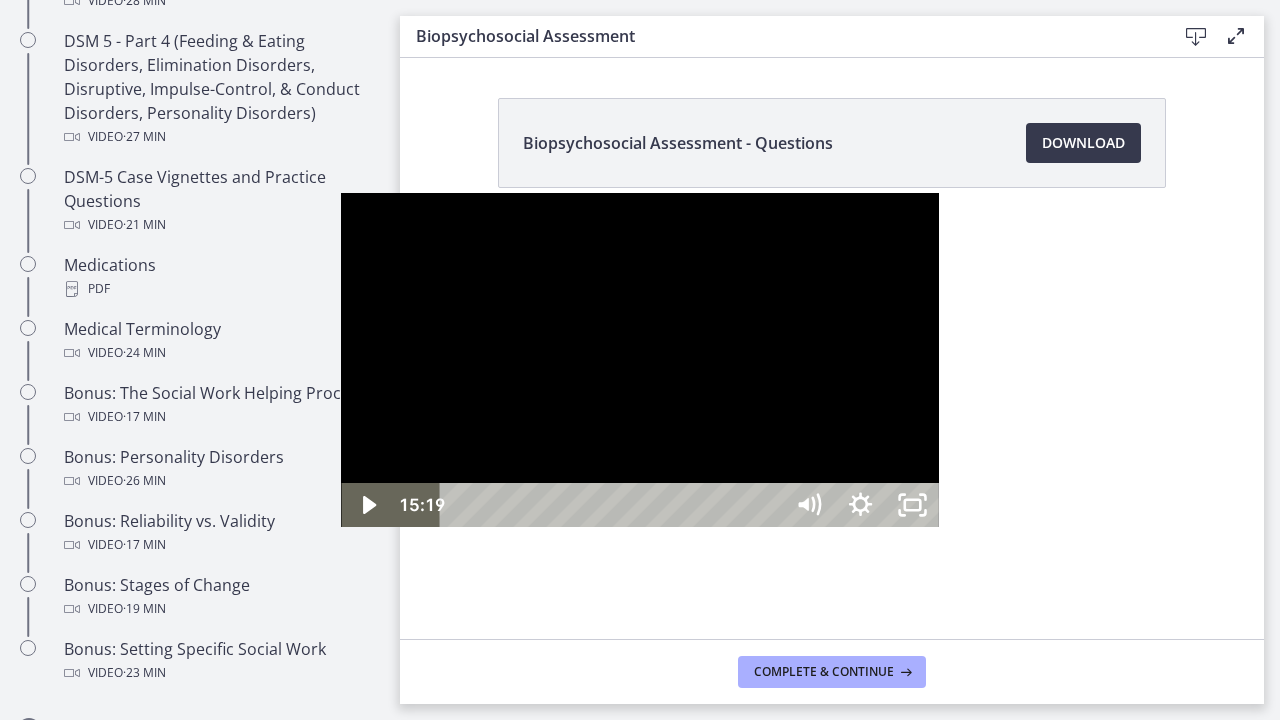 click on "15:19" at bounding box center (615, 505) 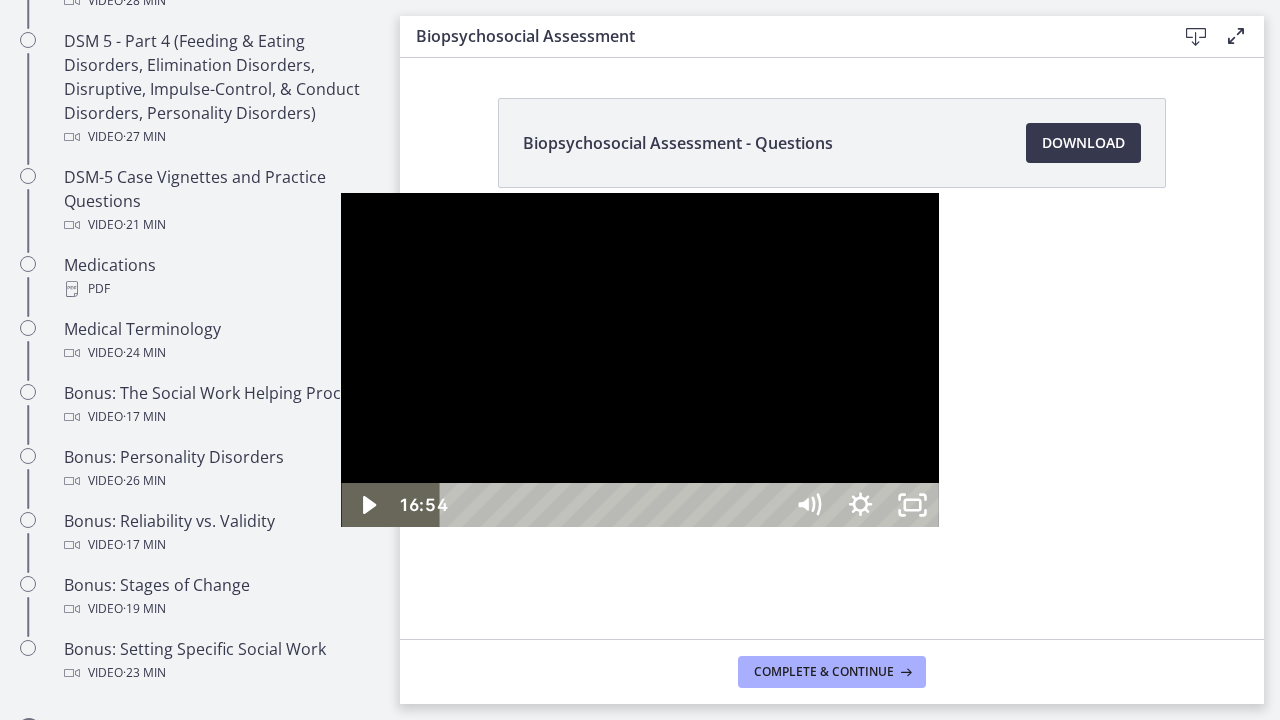 click on "16:54" at bounding box center [615, 505] 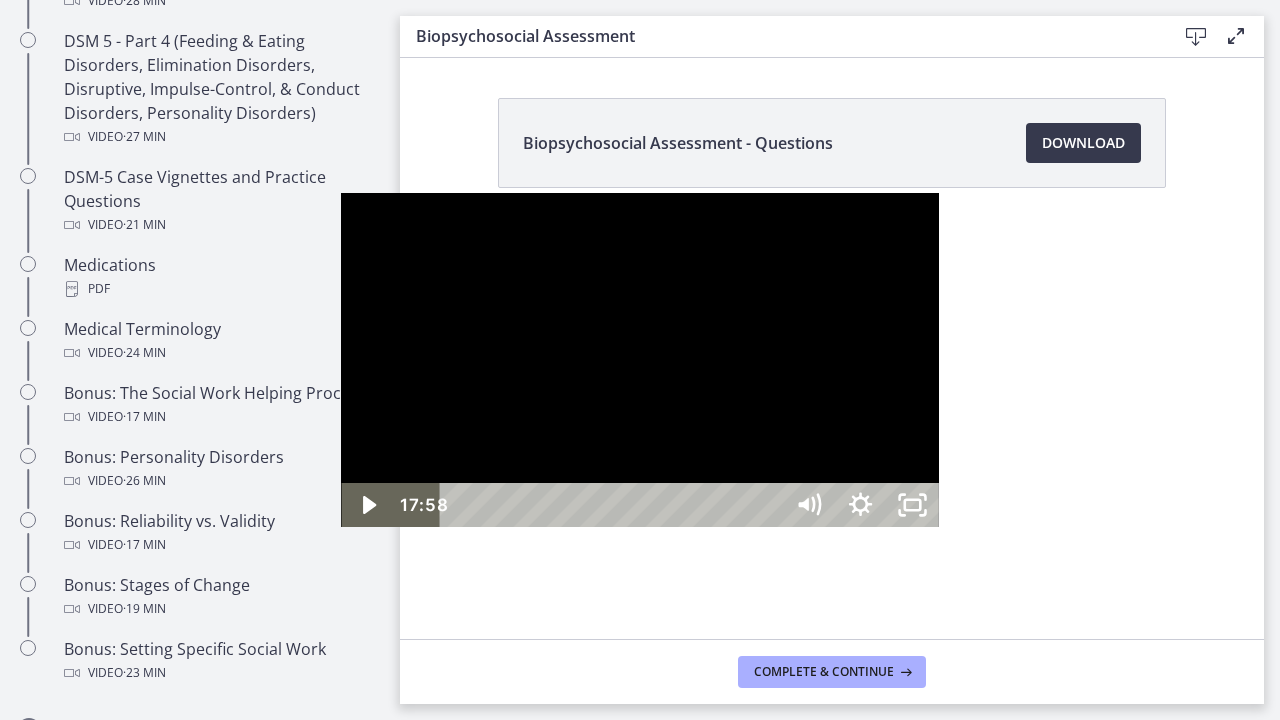 click at bounding box center [639, 360] 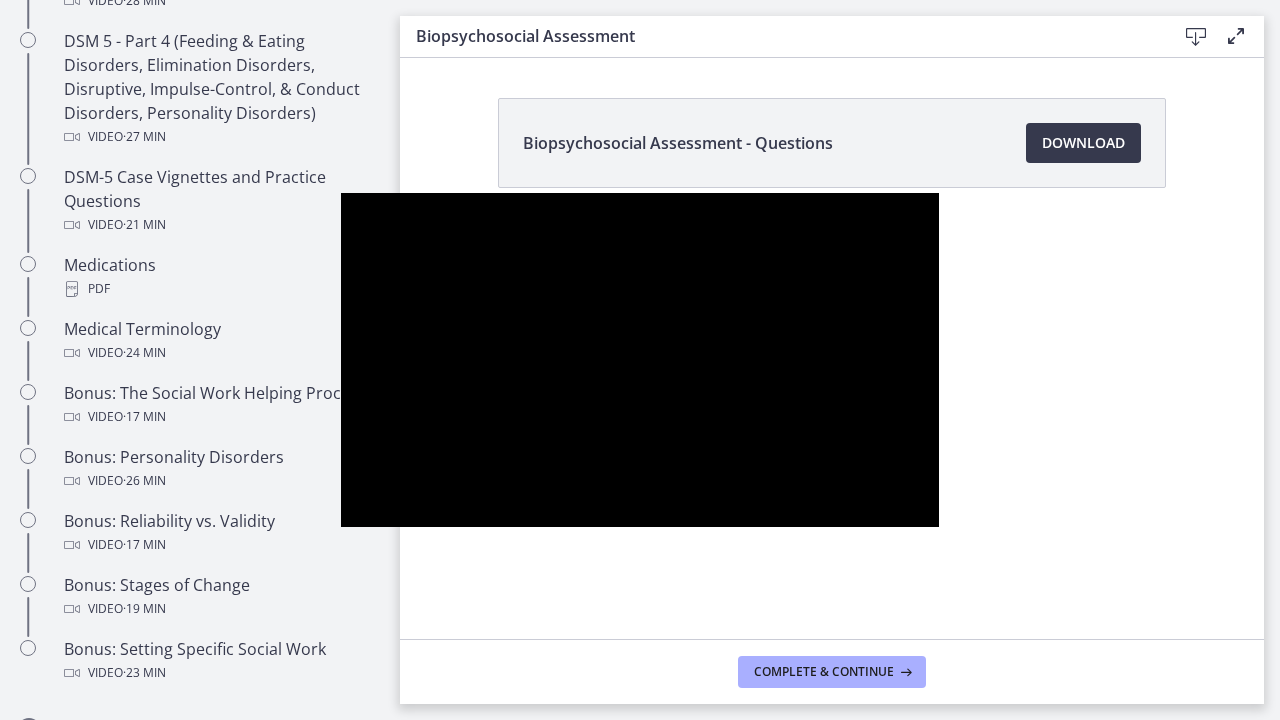 click at bounding box center (639, 360) 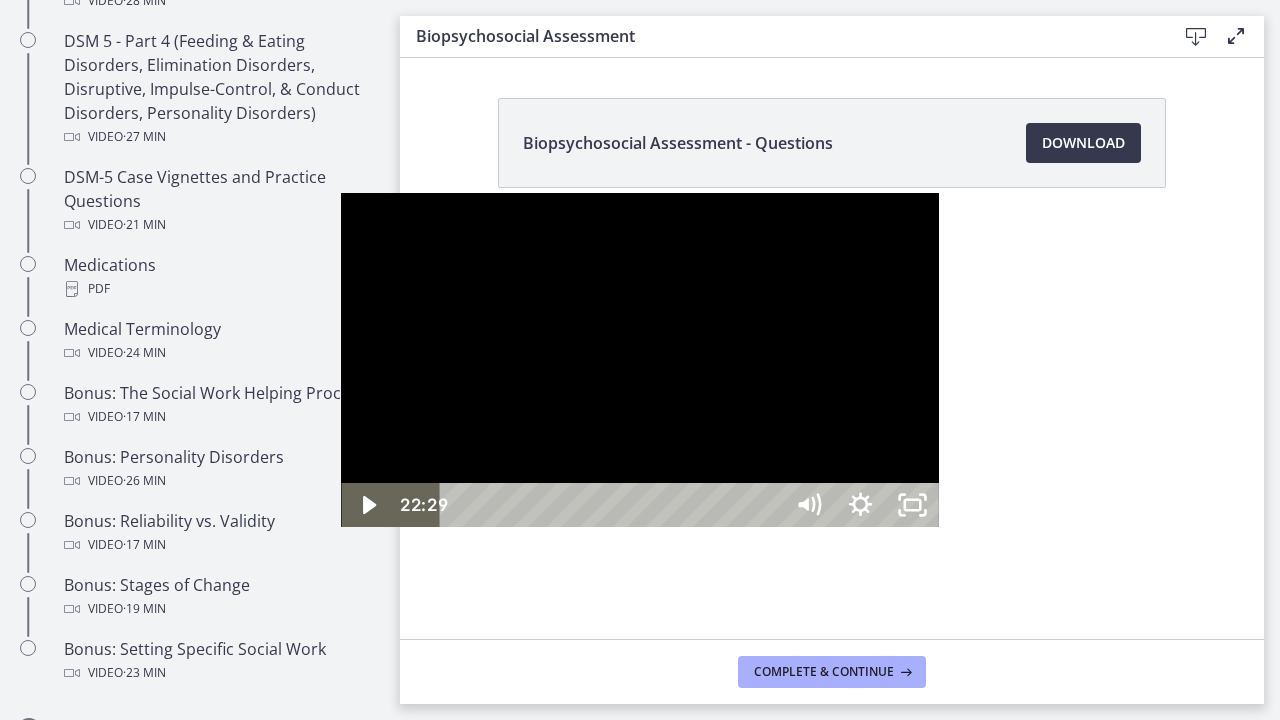 click at bounding box center [639, 360] 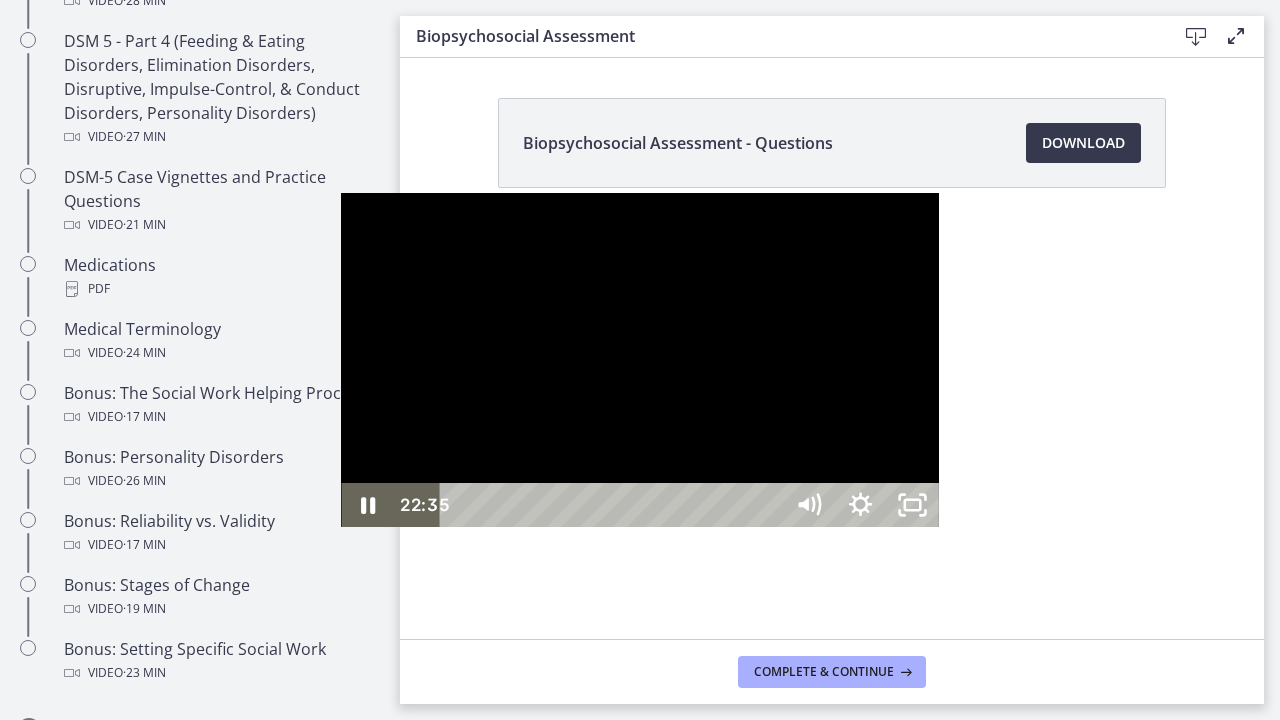 click on "22:00" at bounding box center (615, 505) 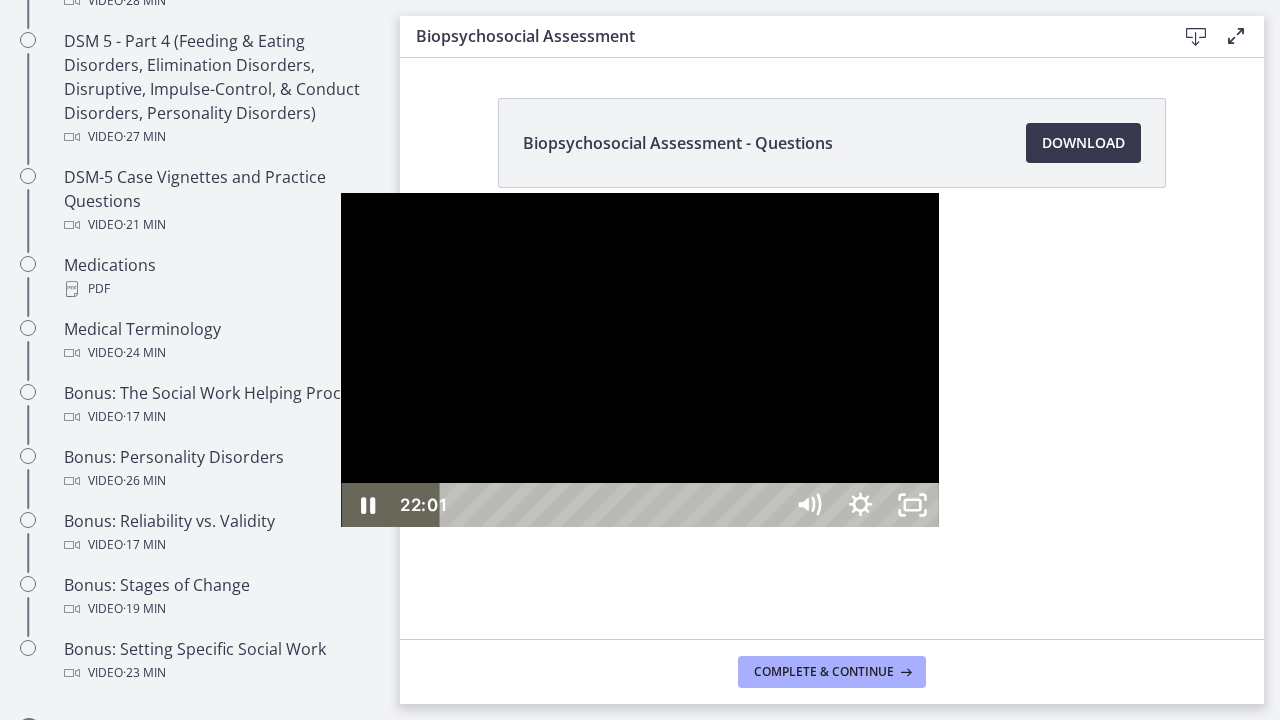click on "22:08" at bounding box center (615, 505) 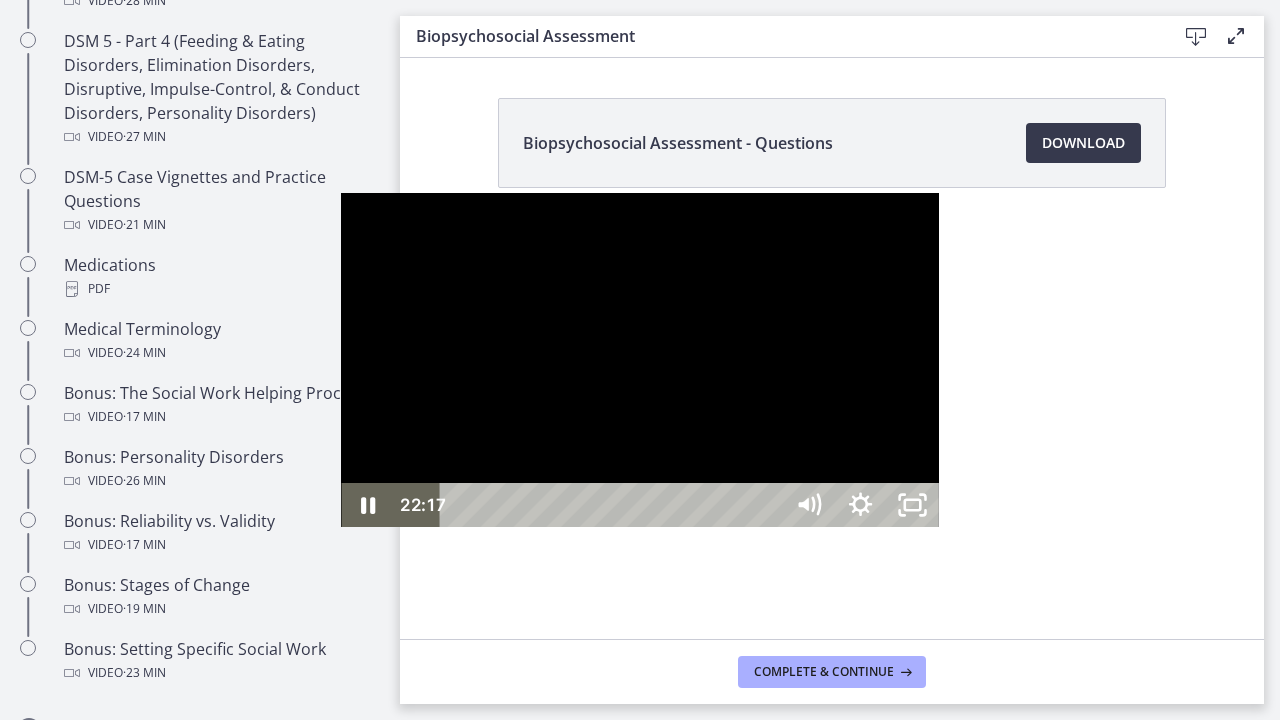 click at bounding box center (1302, 505) 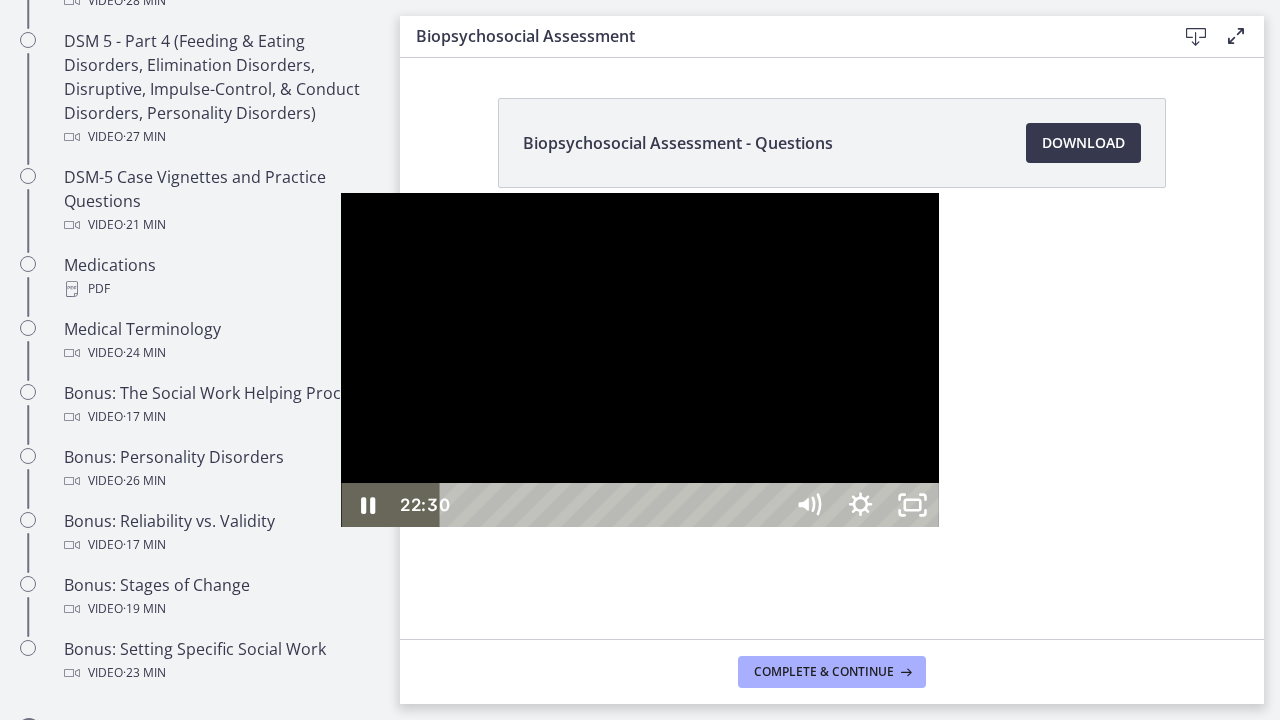 click on "22:30" at bounding box center [615, 505] 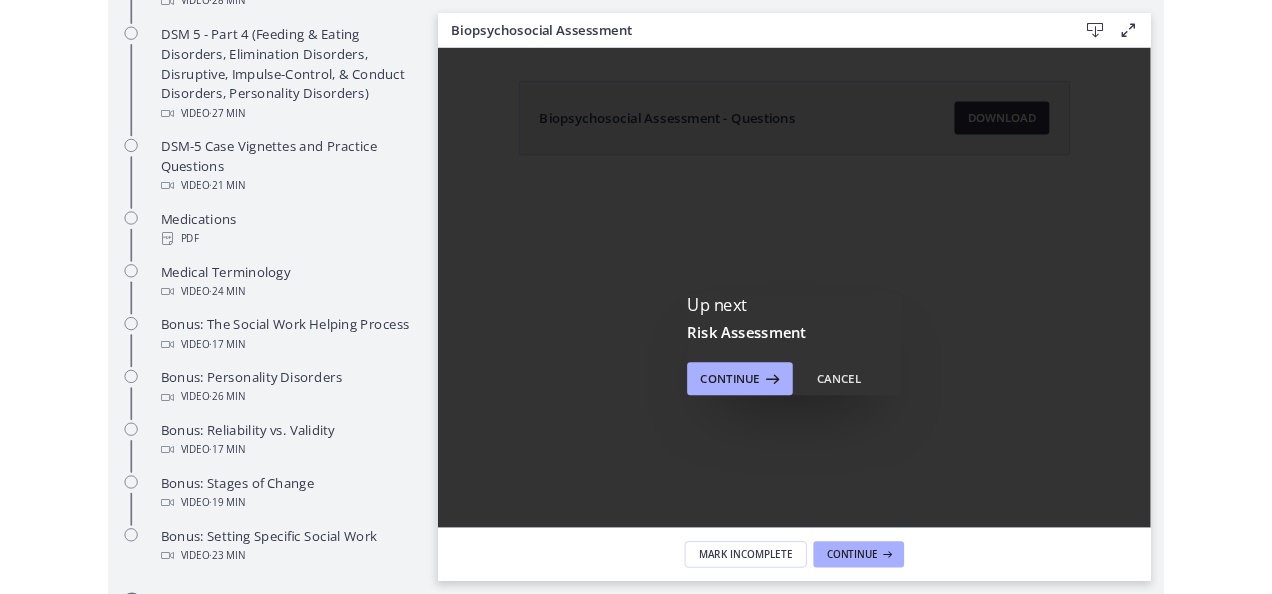 scroll, scrollTop: 0, scrollLeft: 0, axis: both 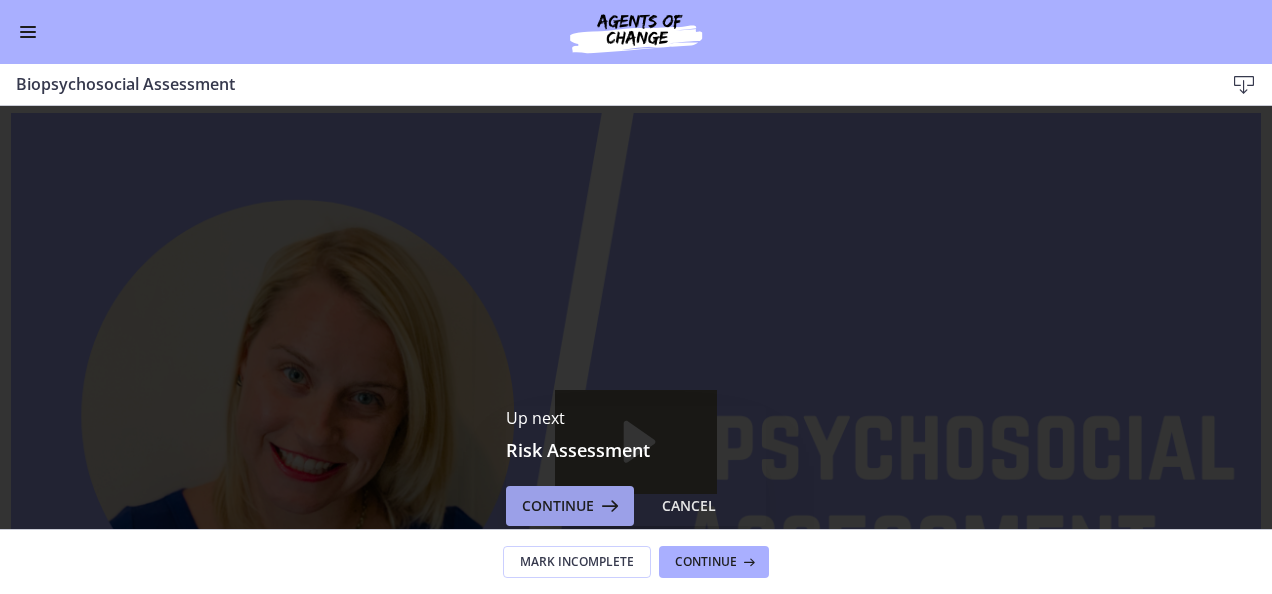 click at bounding box center (608, 506) 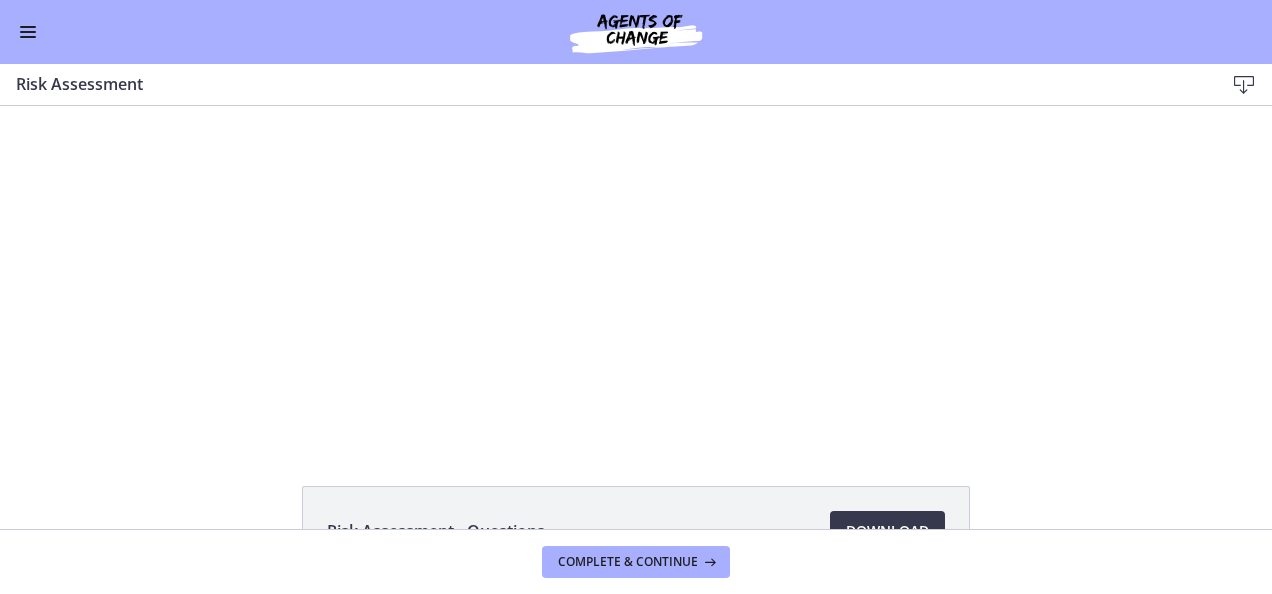 scroll, scrollTop: 0, scrollLeft: 0, axis: both 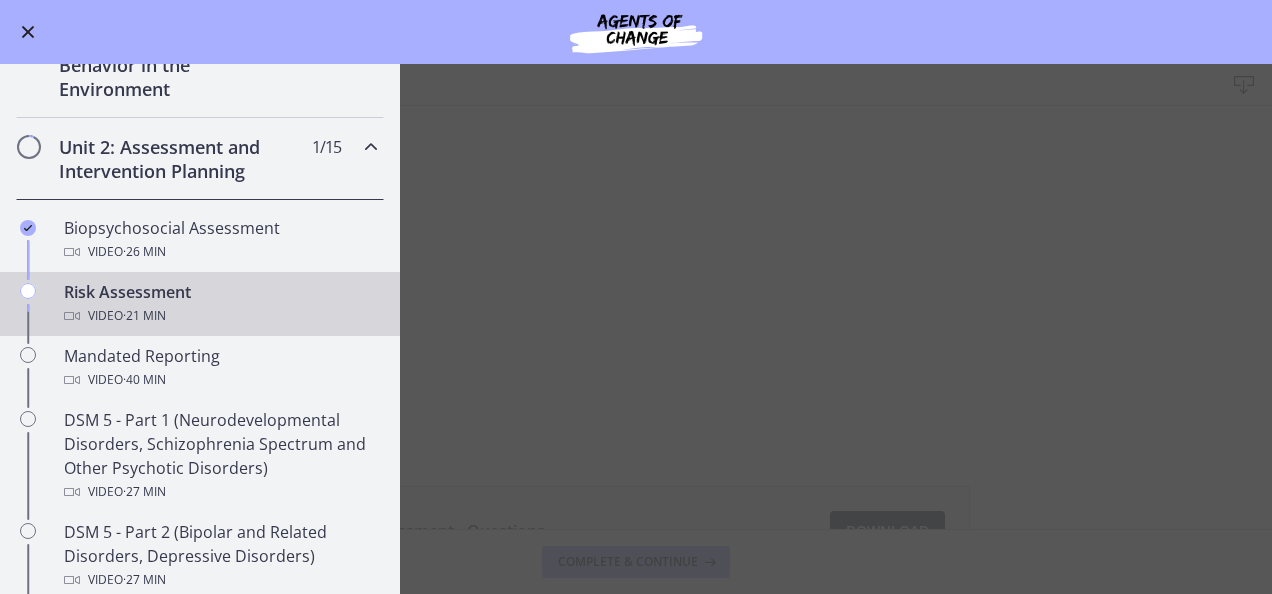 click on "Risk Assessment
Download
Enable fullscreen
Risk Assessment - Questions
Download
Opens in a new window
Complete & continue" at bounding box center (636, 329) 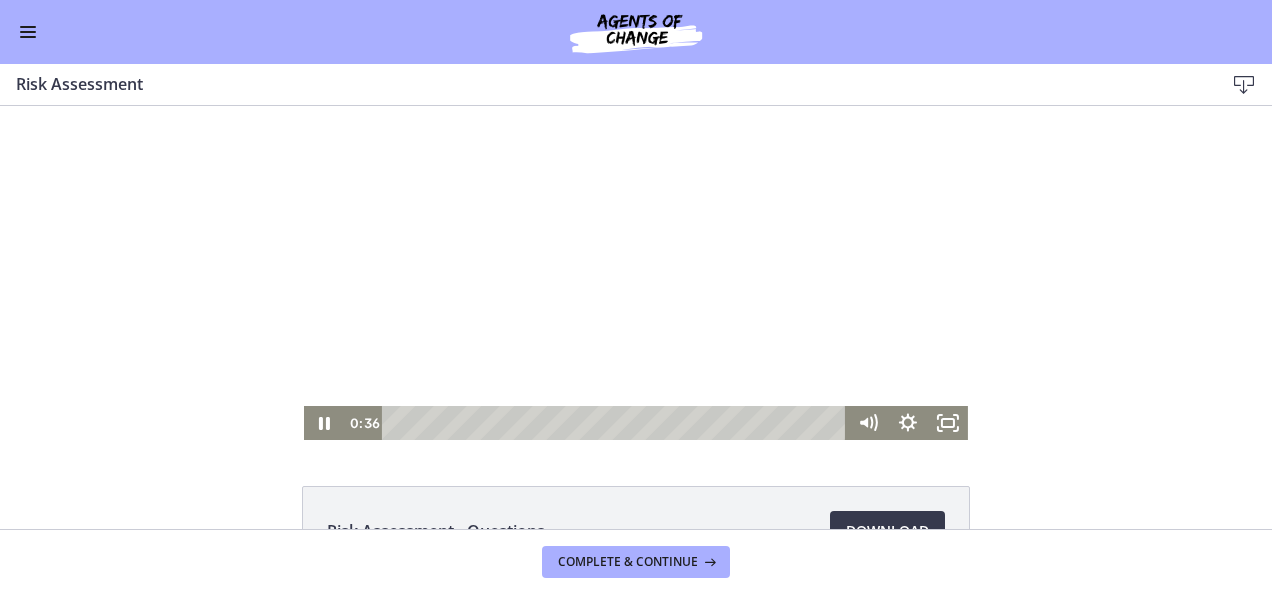 click at bounding box center (636, 273) 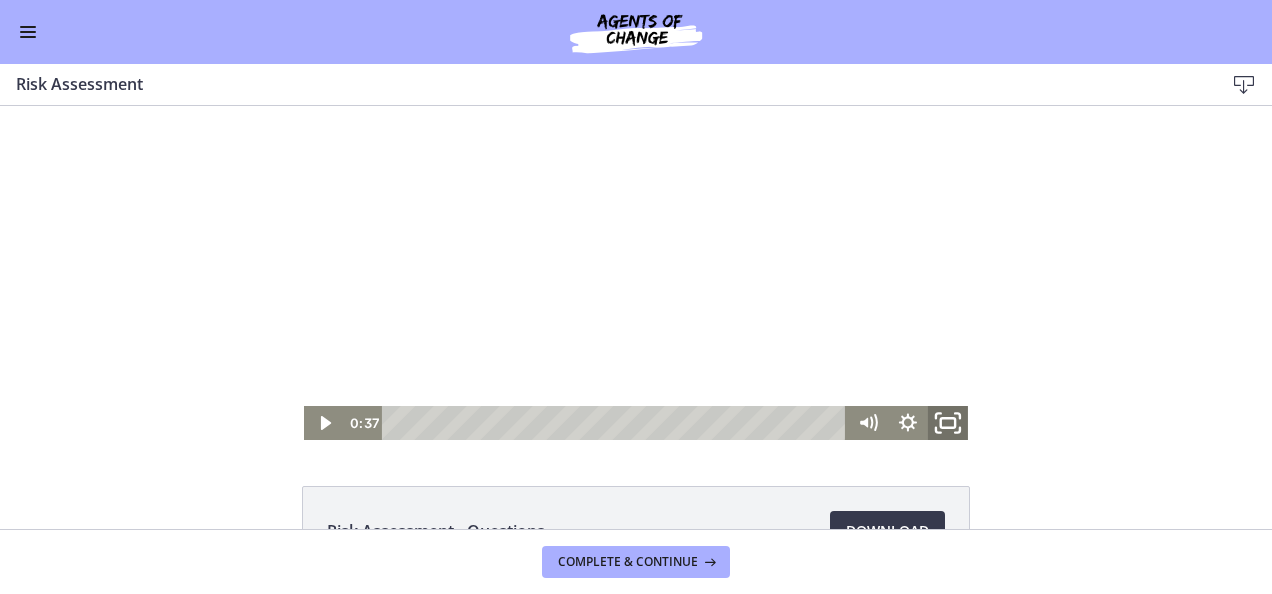 click 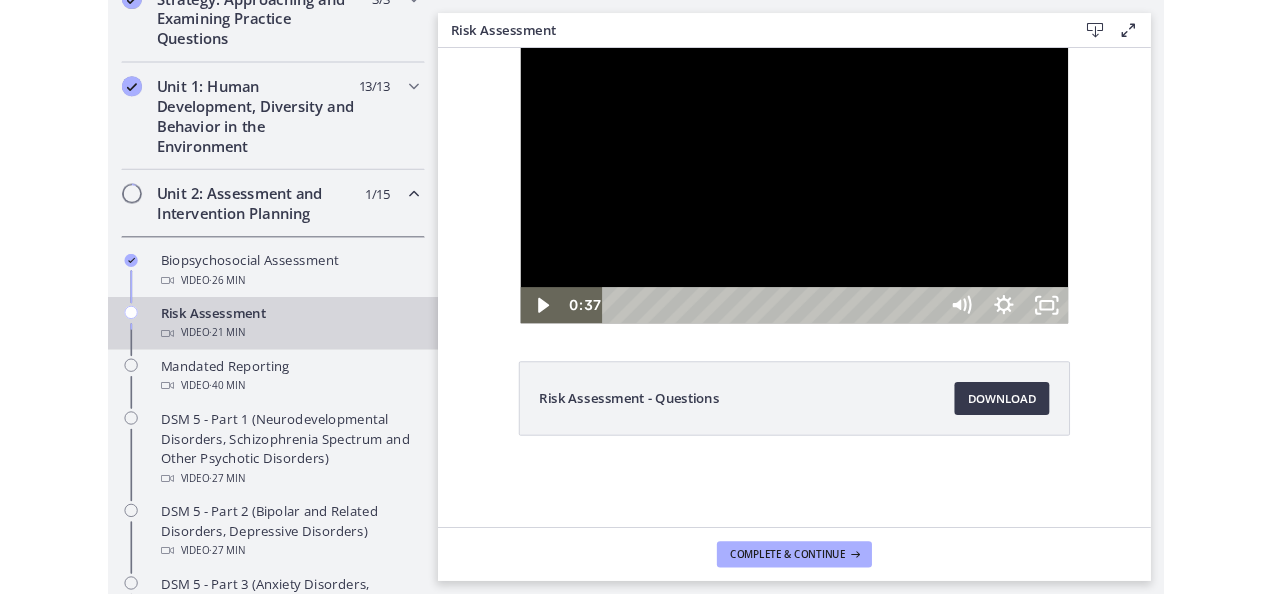 scroll, scrollTop: 495, scrollLeft: 0, axis: vertical 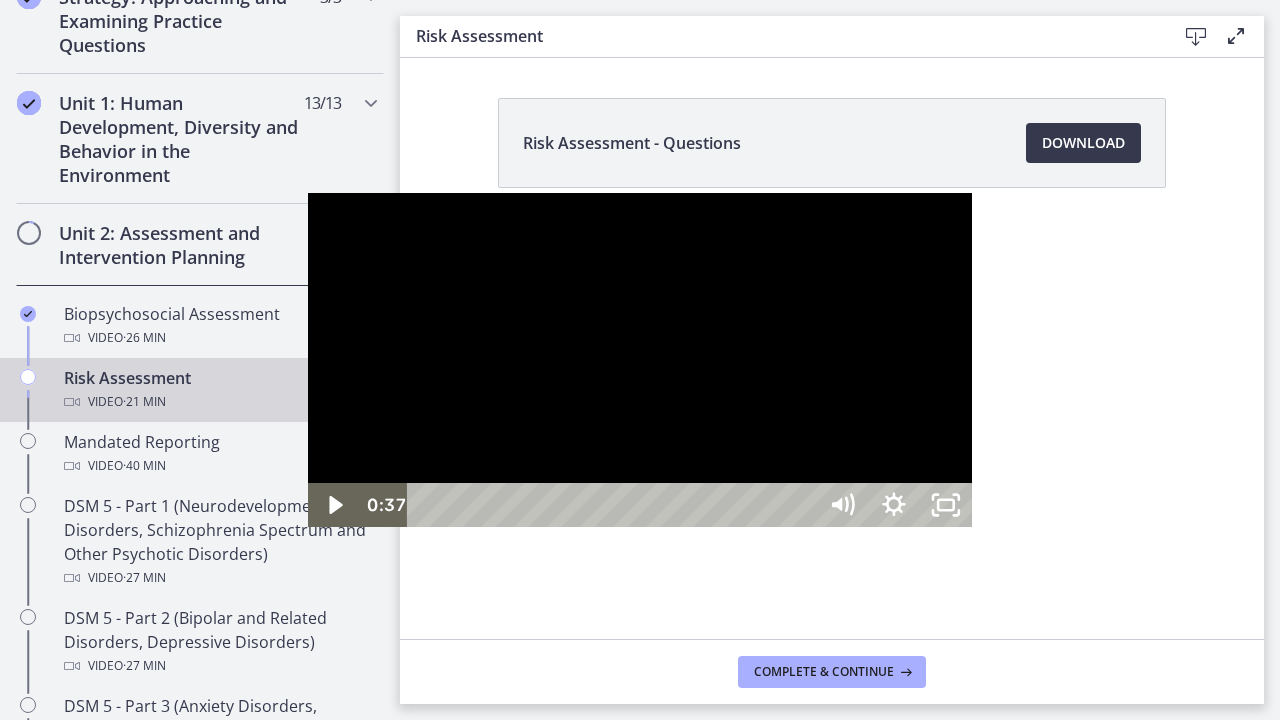 click at bounding box center (640, 360) 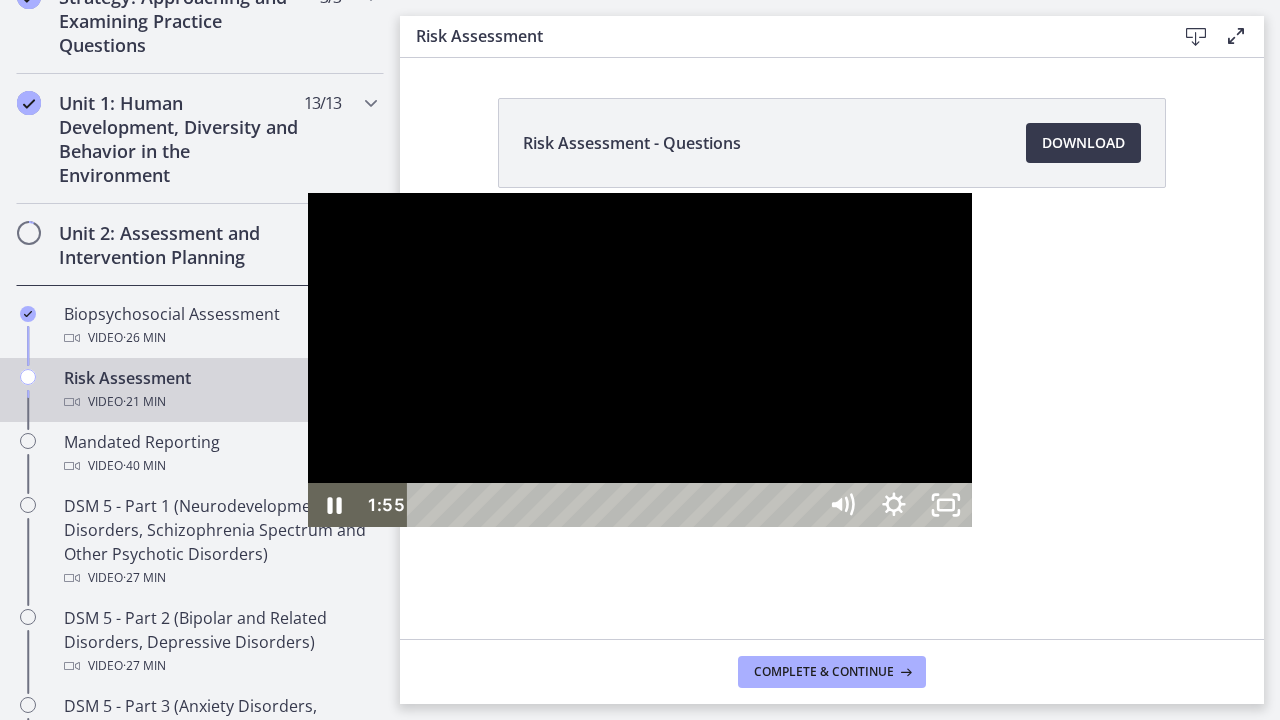 click at bounding box center (640, 360) 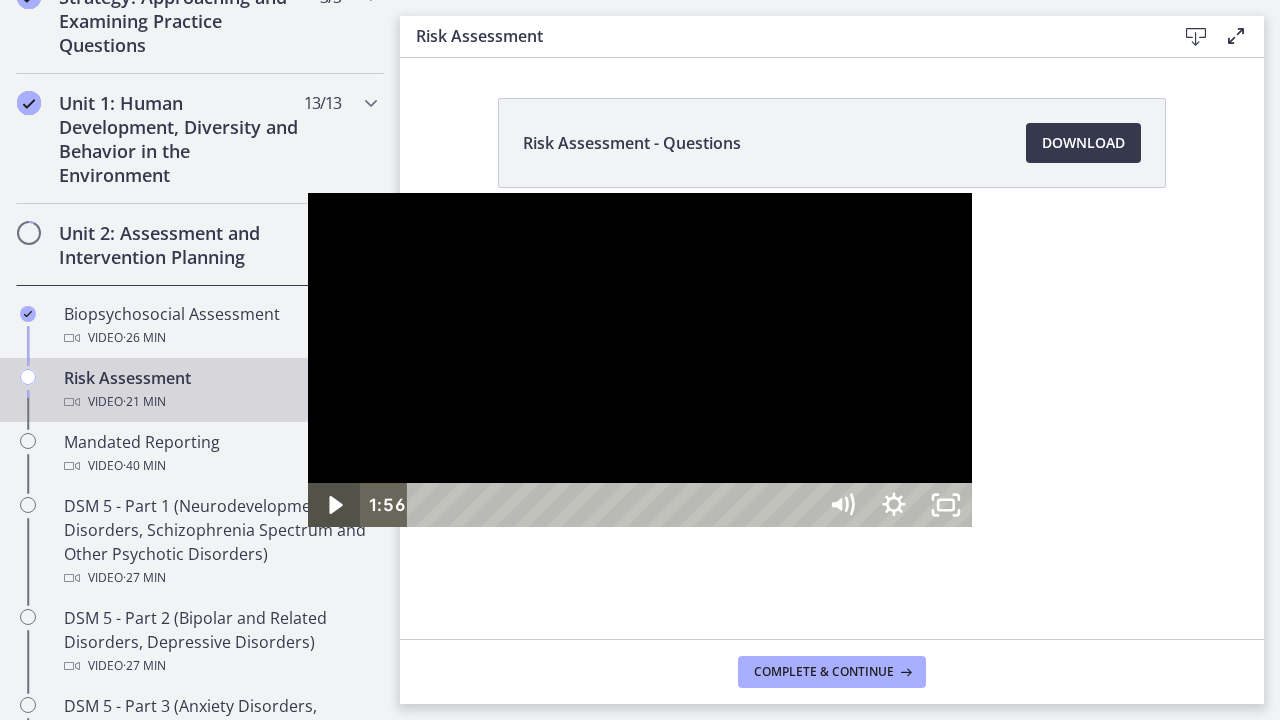 click 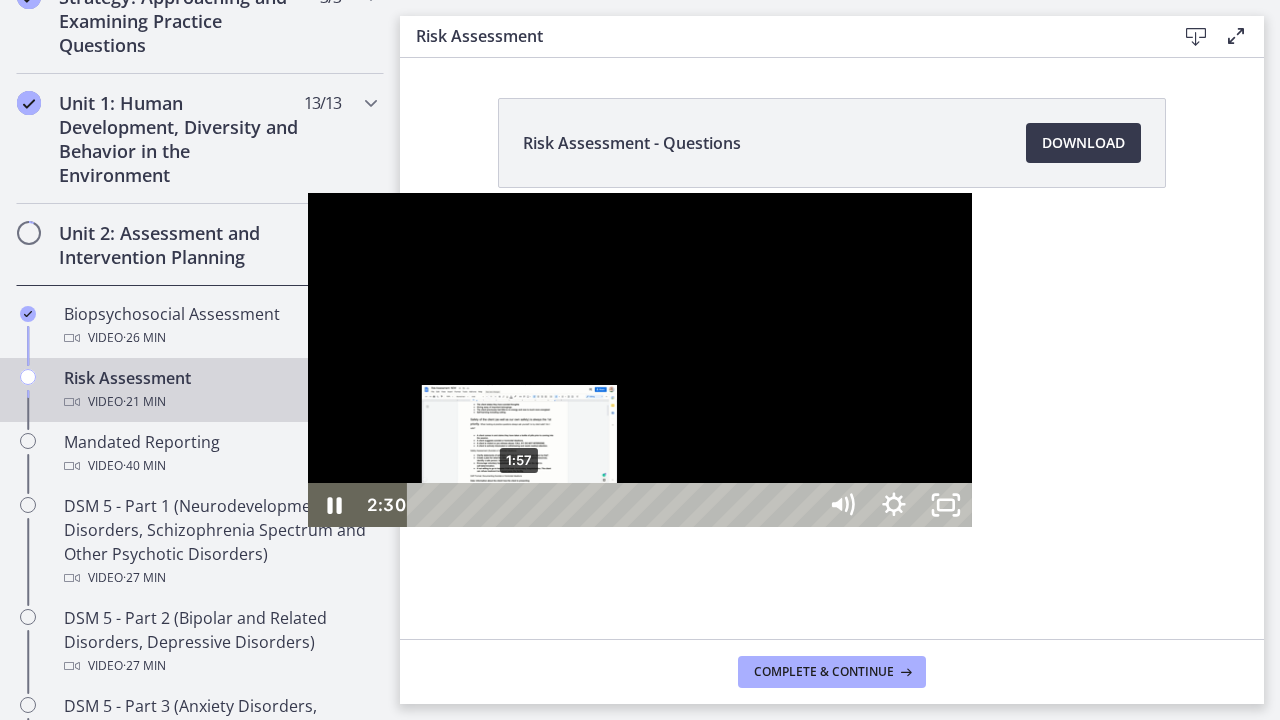 click on "1:57" at bounding box center [615, 505] 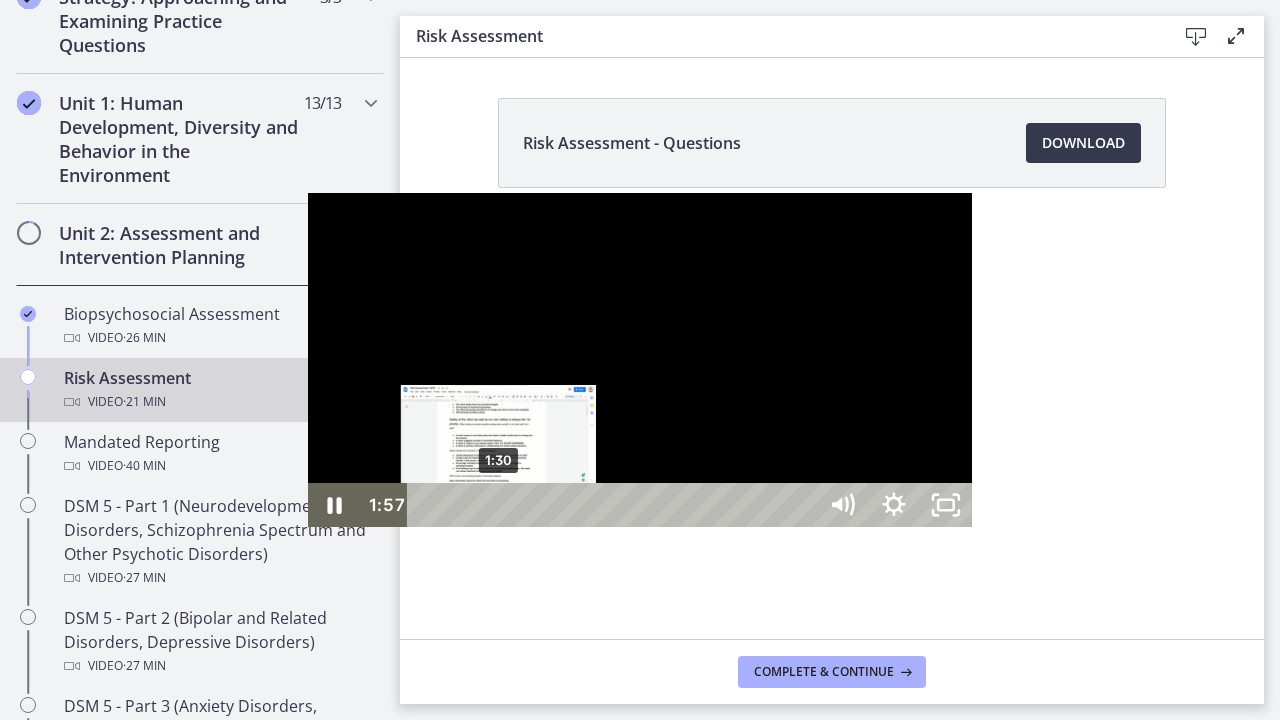 click on "1:30" at bounding box center (615, 505) 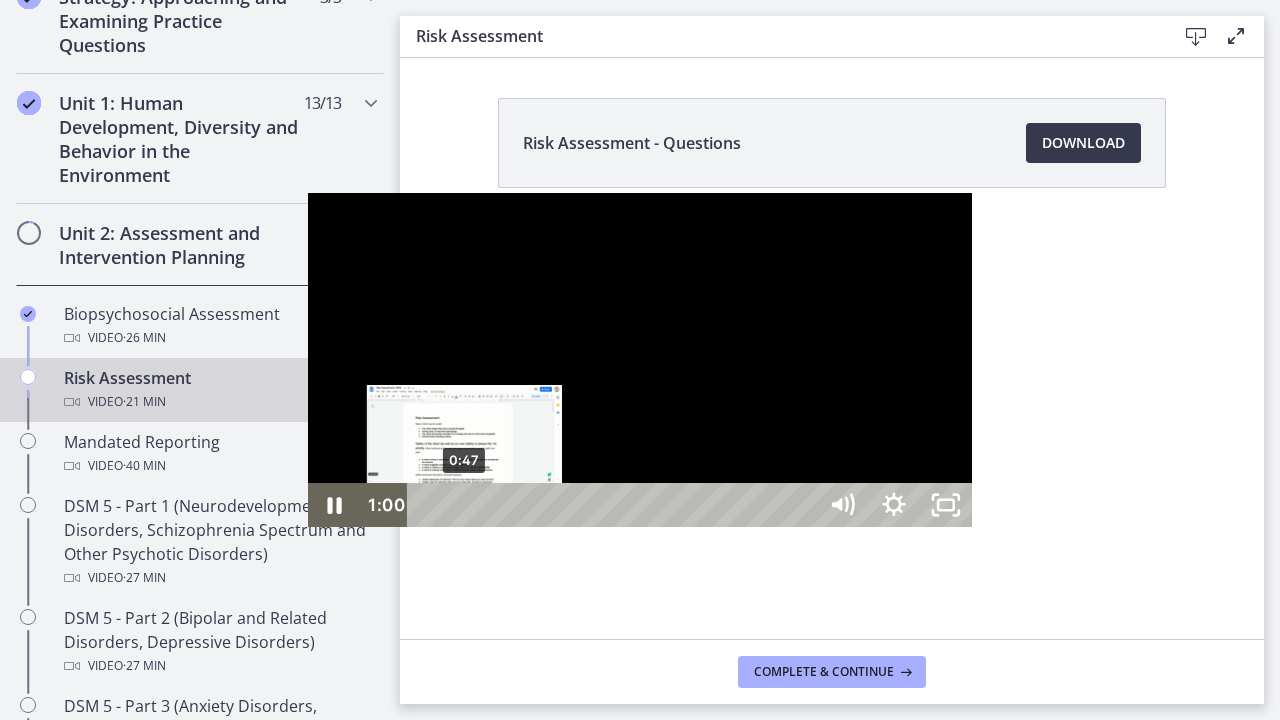 click on "0:47" at bounding box center [615, 505] 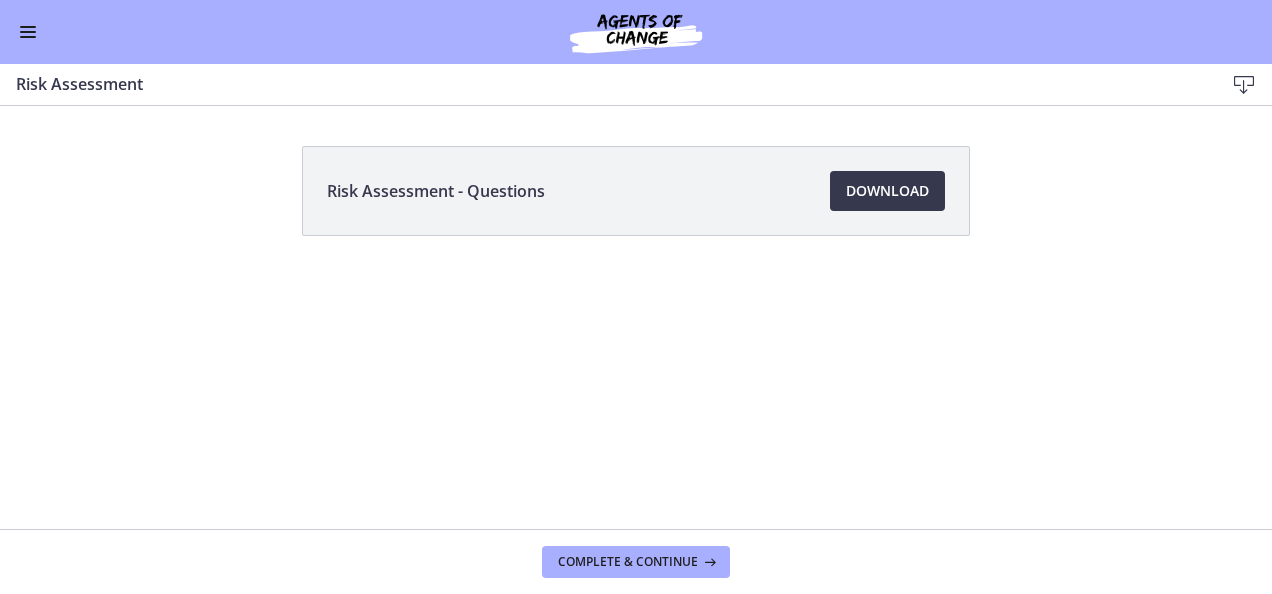 scroll, scrollTop: 492, scrollLeft: 0, axis: vertical 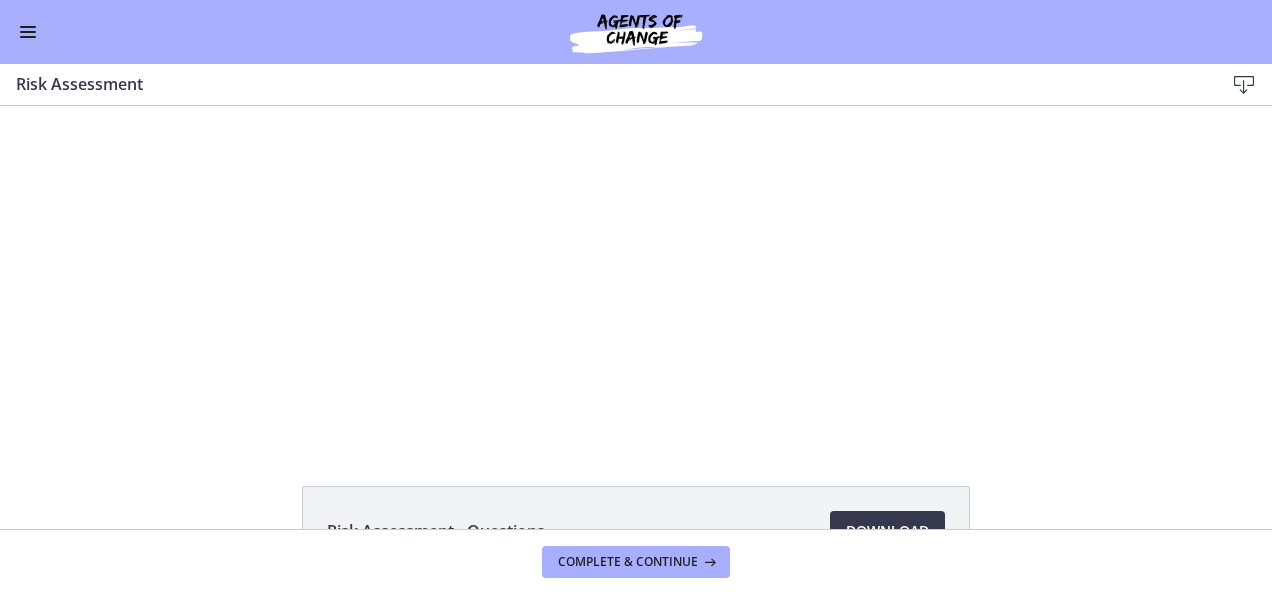 click at bounding box center [28, 32] 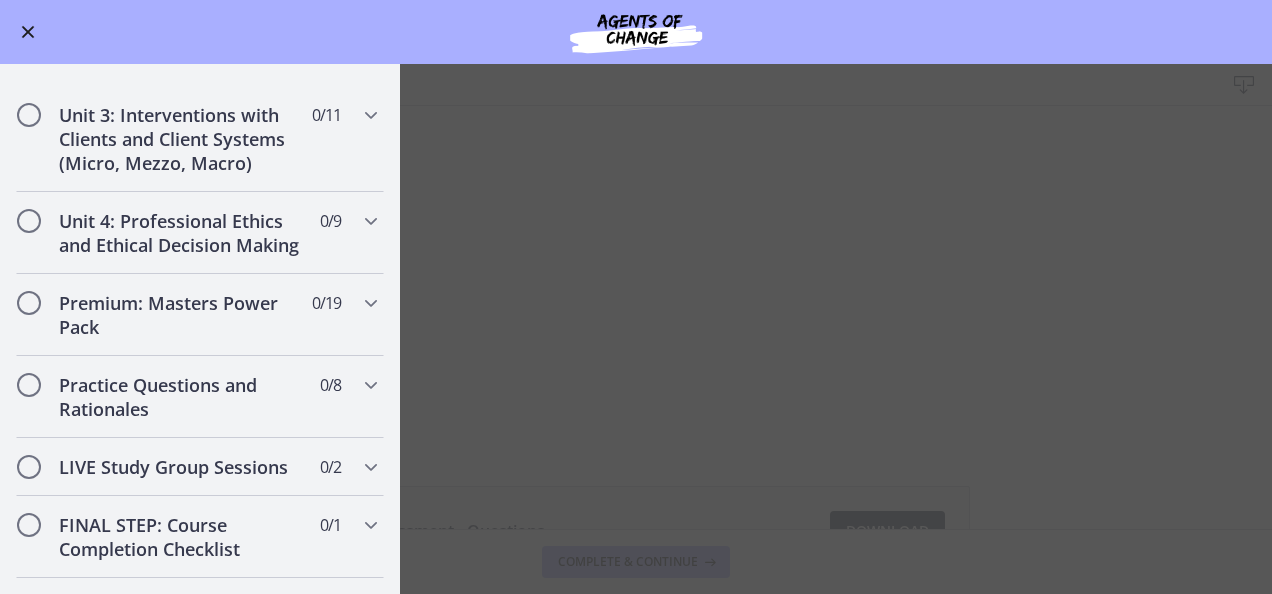 scroll, scrollTop: 1792, scrollLeft: 0, axis: vertical 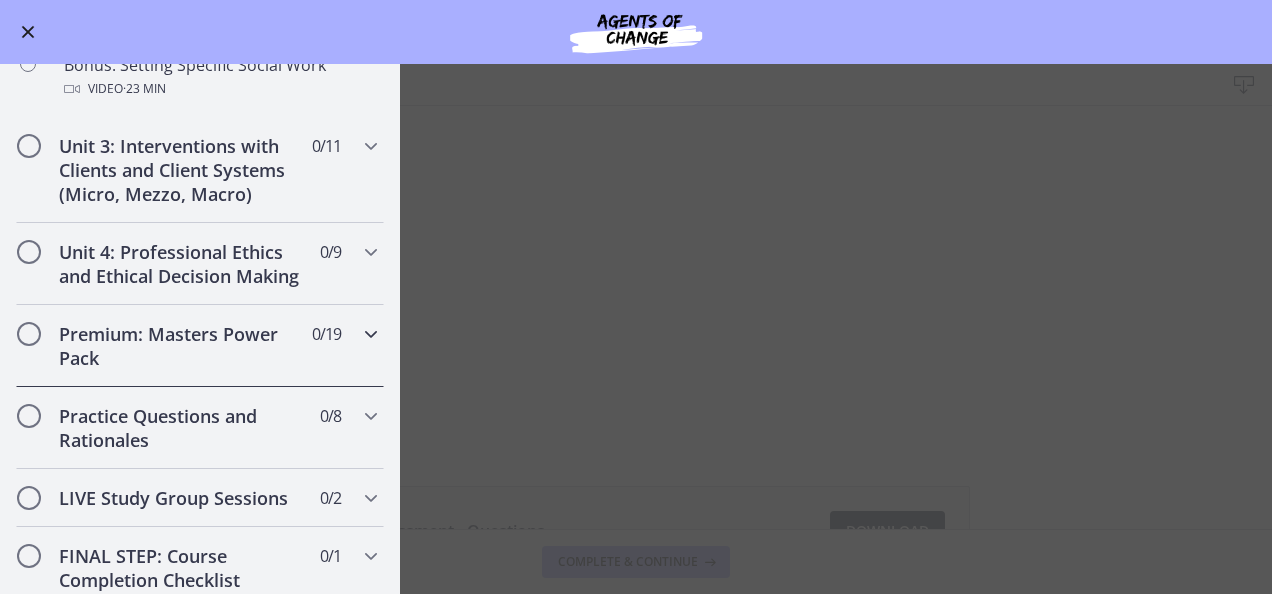 click at bounding box center (371, 334) 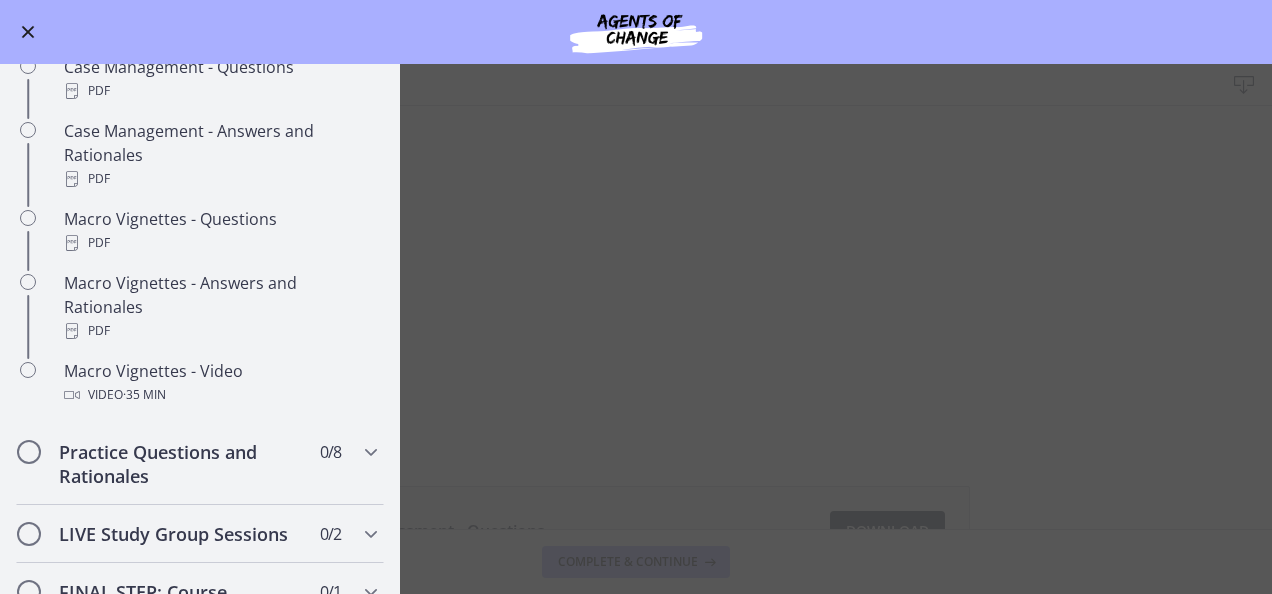 scroll, scrollTop: 2092, scrollLeft: 0, axis: vertical 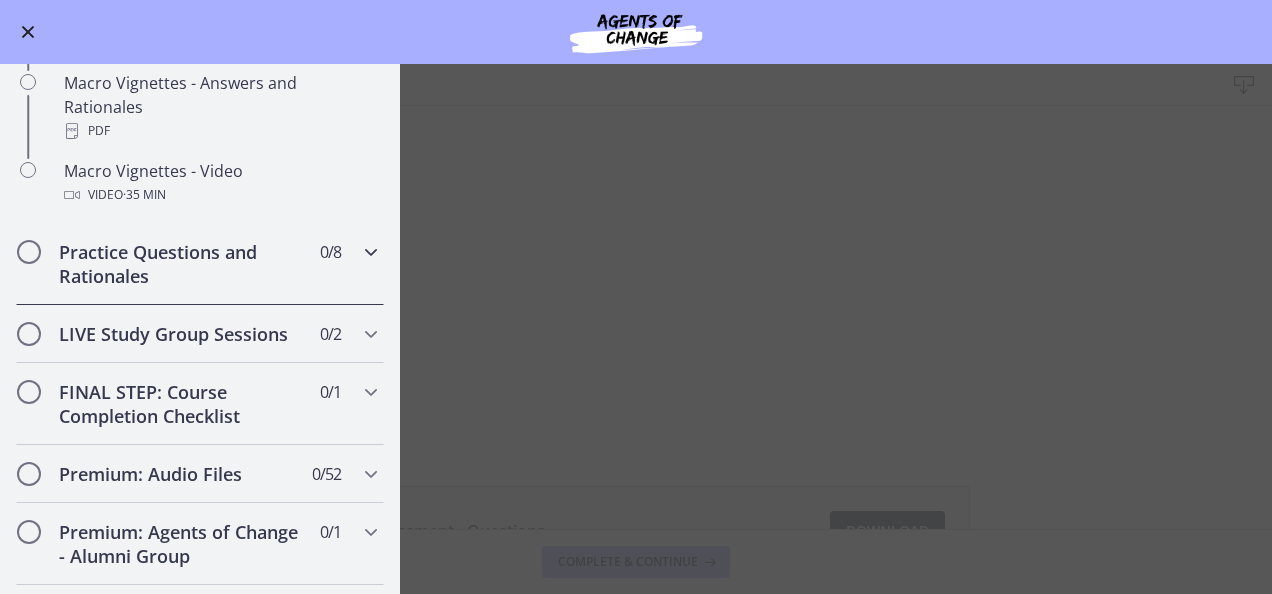 click at bounding box center [371, 252] 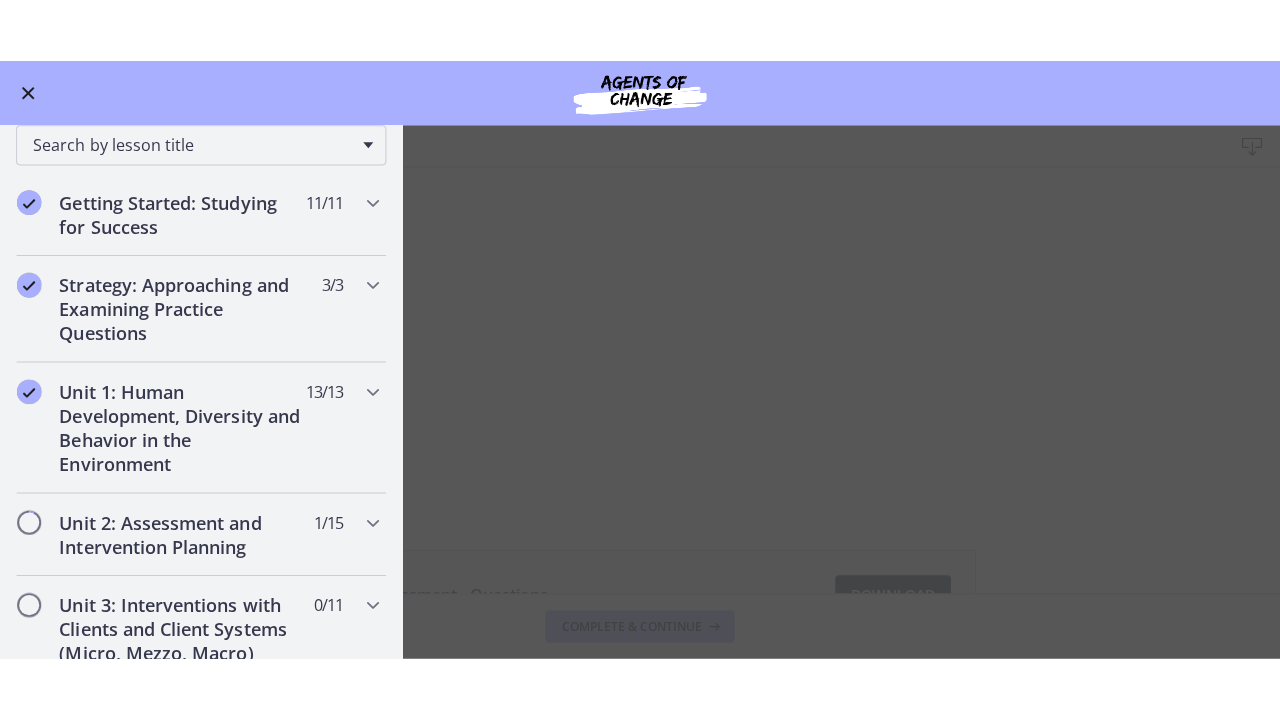 scroll, scrollTop: 138, scrollLeft: 0, axis: vertical 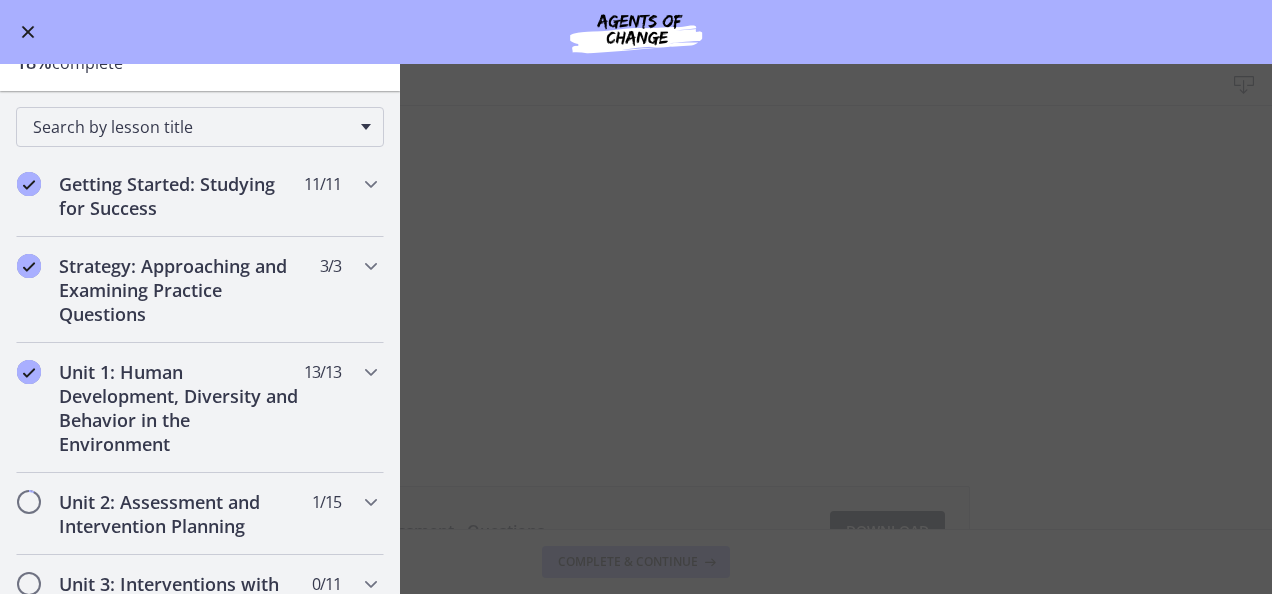 click on "Risk Assessment
Download
Enable fullscreen
Risk Assessment - Questions
Download
Opens in a new window
Complete & continue" at bounding box center (636, 329) 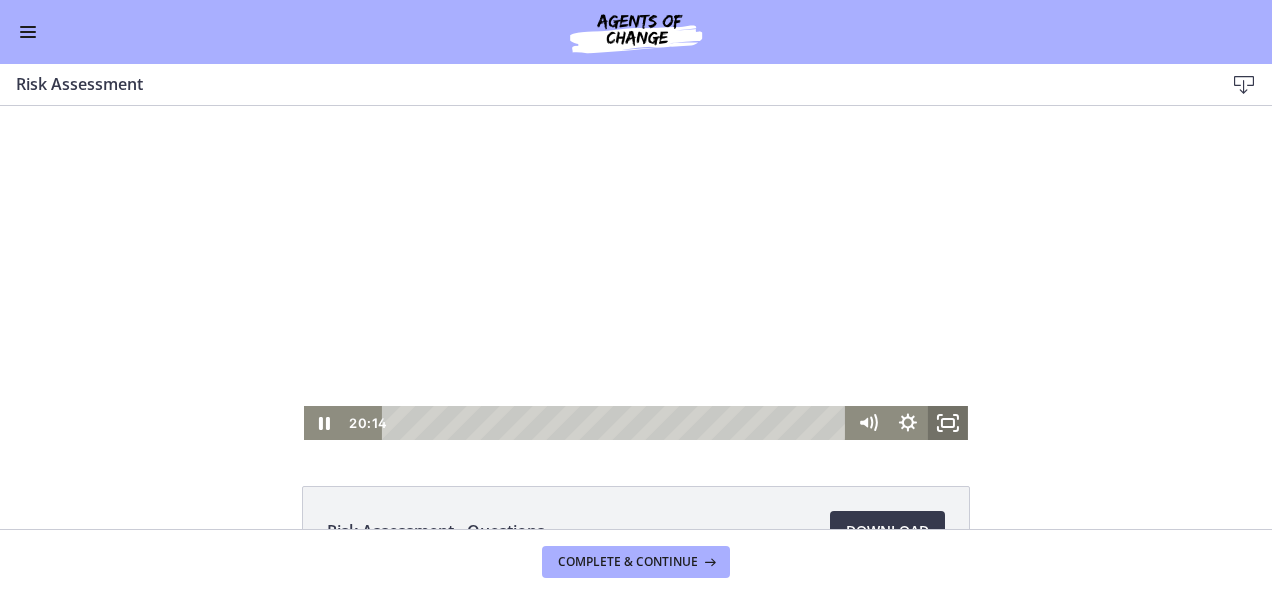 click 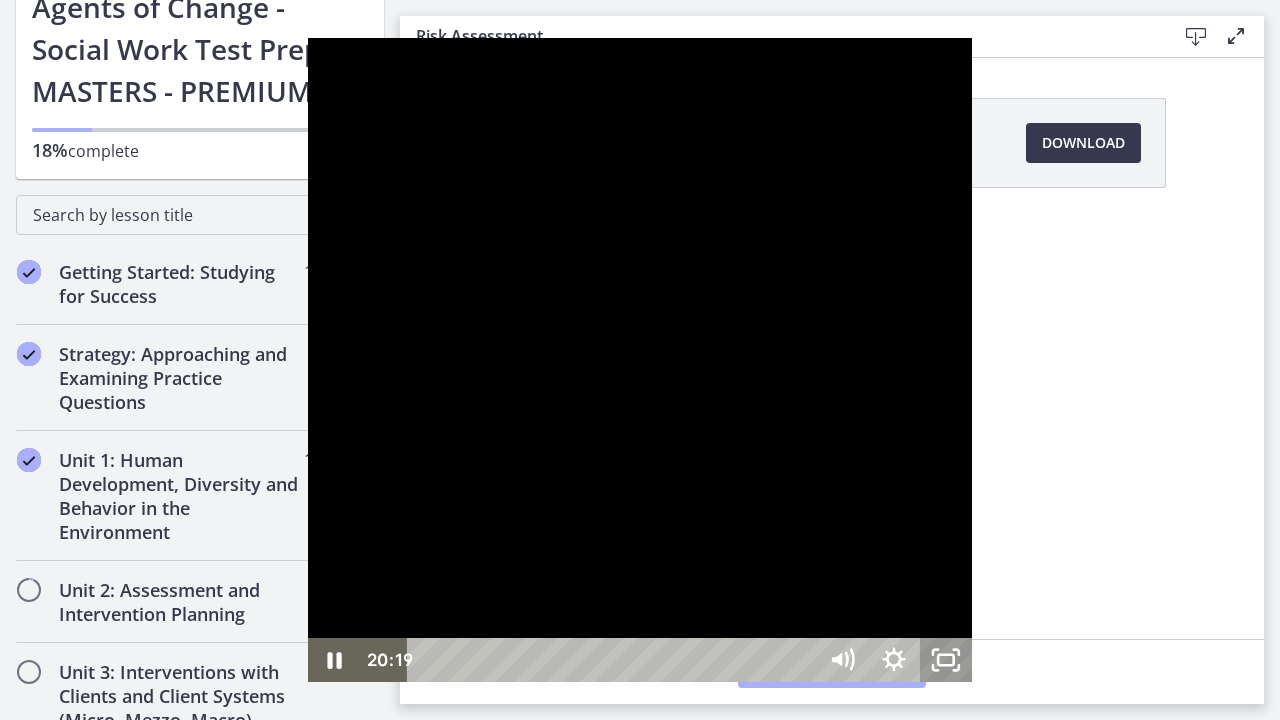 click 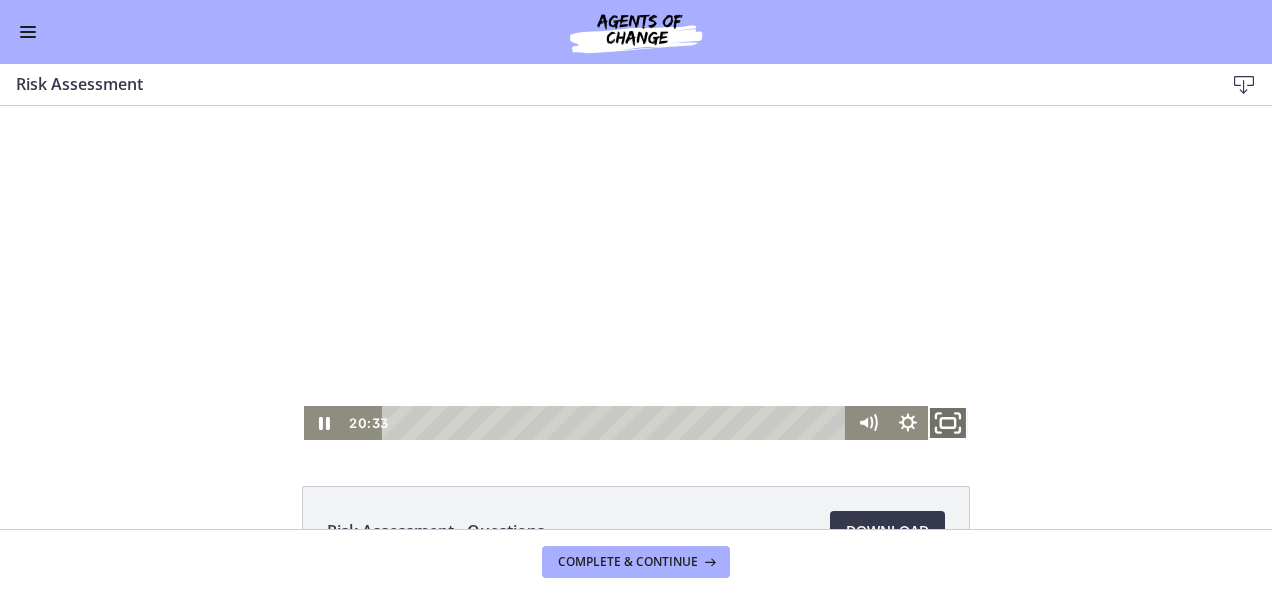 click 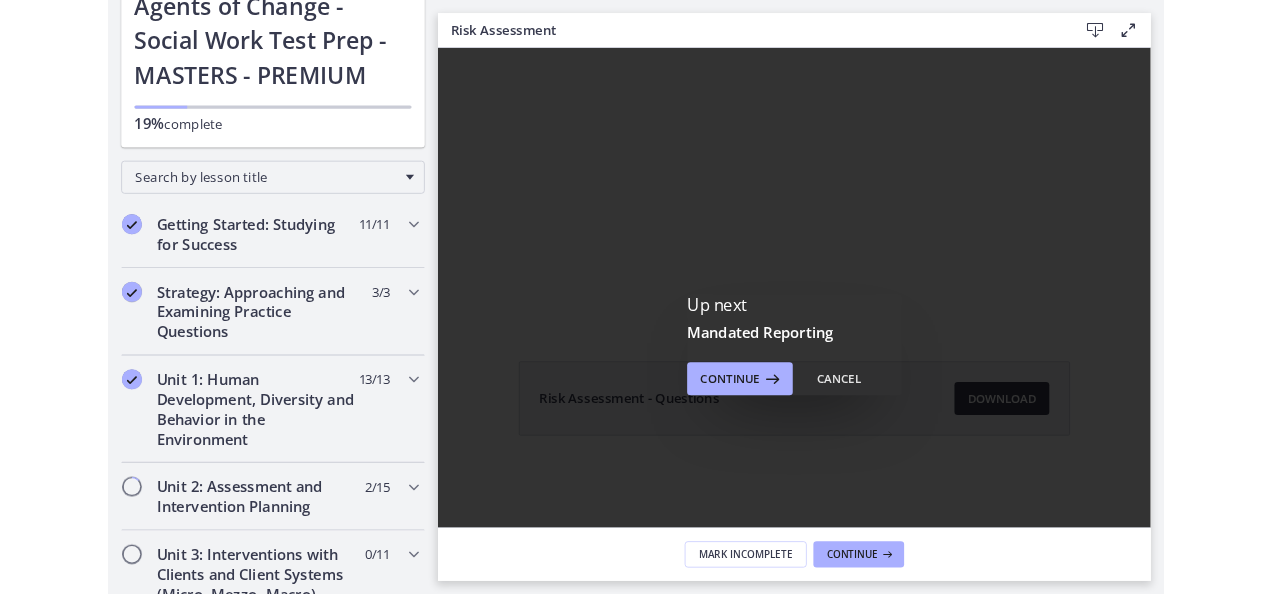 scroll, scrollTop: 0, scrollLeft: 0, axis: both 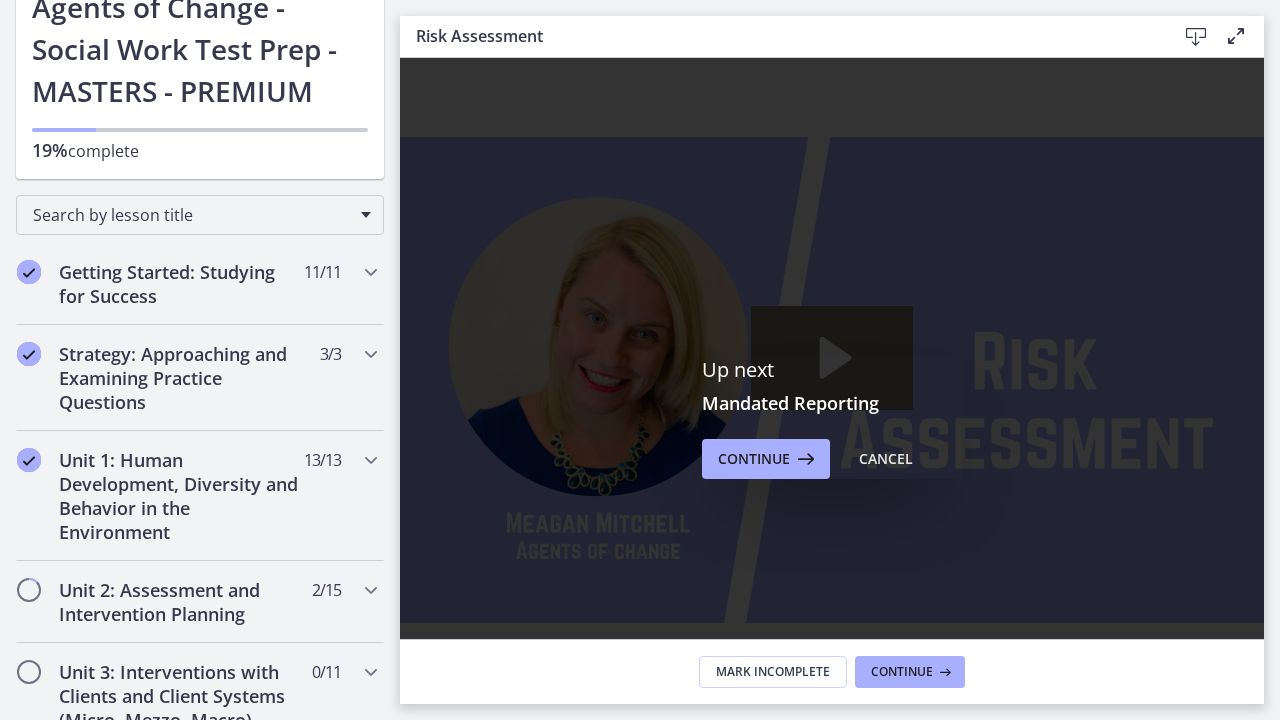 click at bounding box center [832, 380] 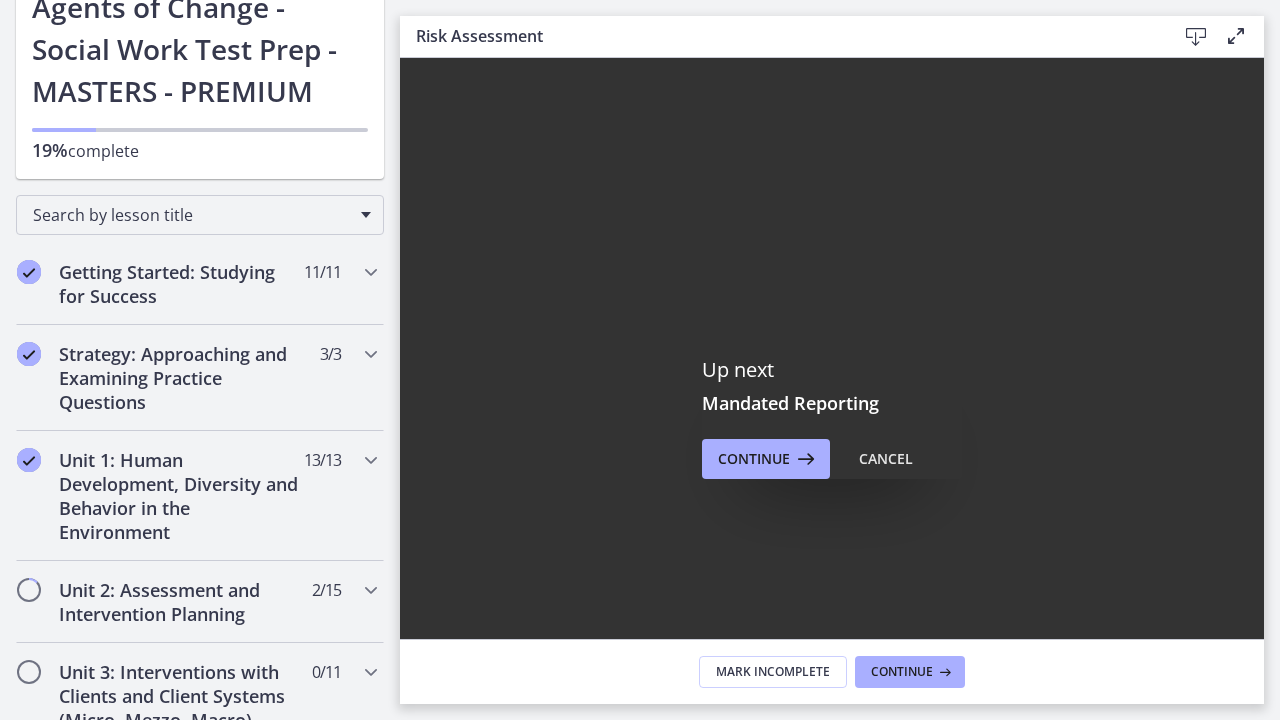 click 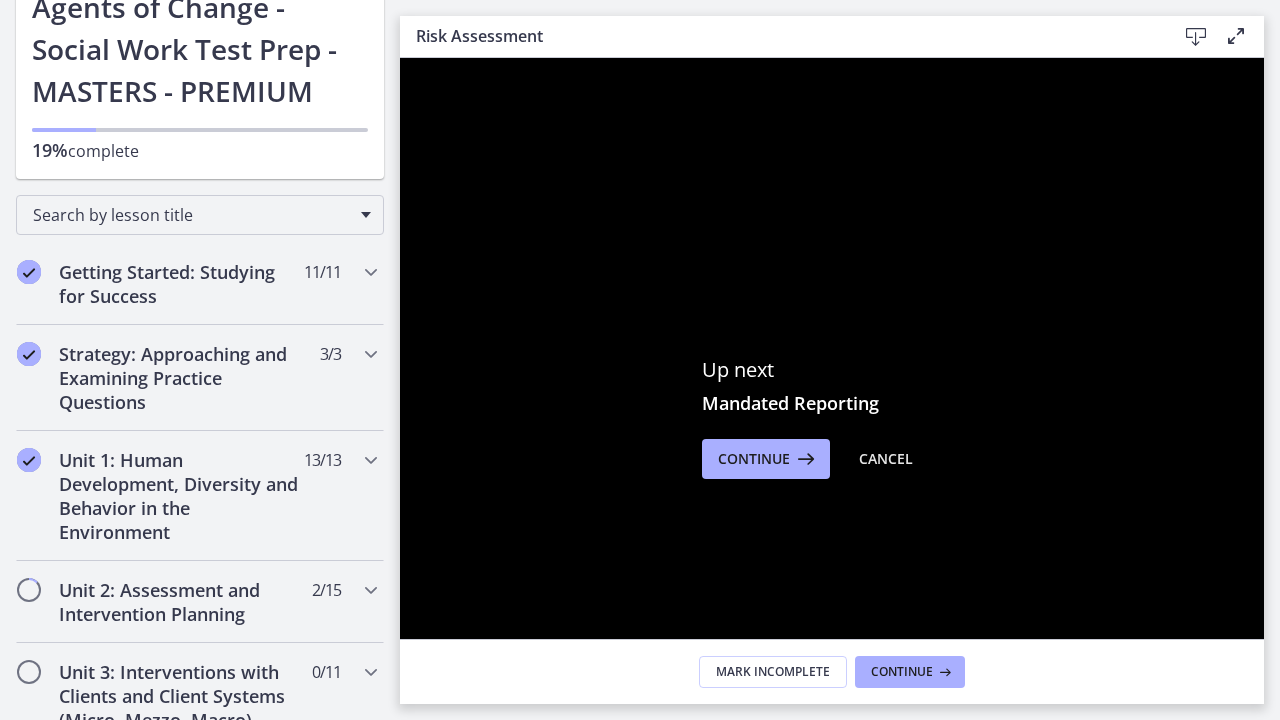 click 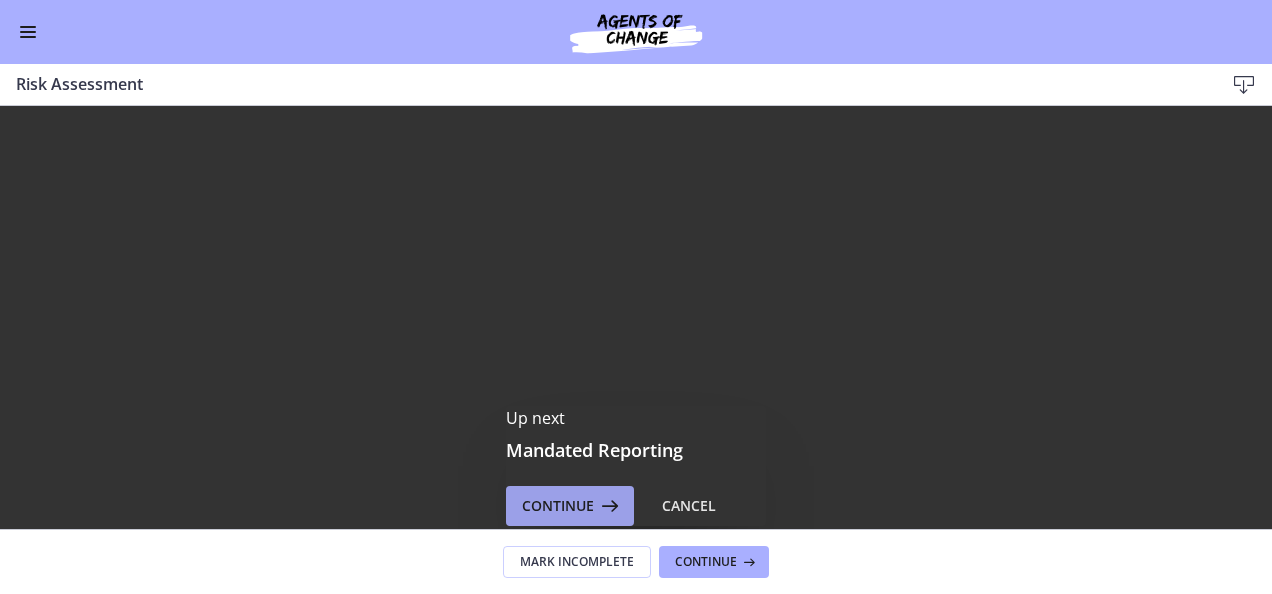 click on "Continue" at bounding box center (558, 506) 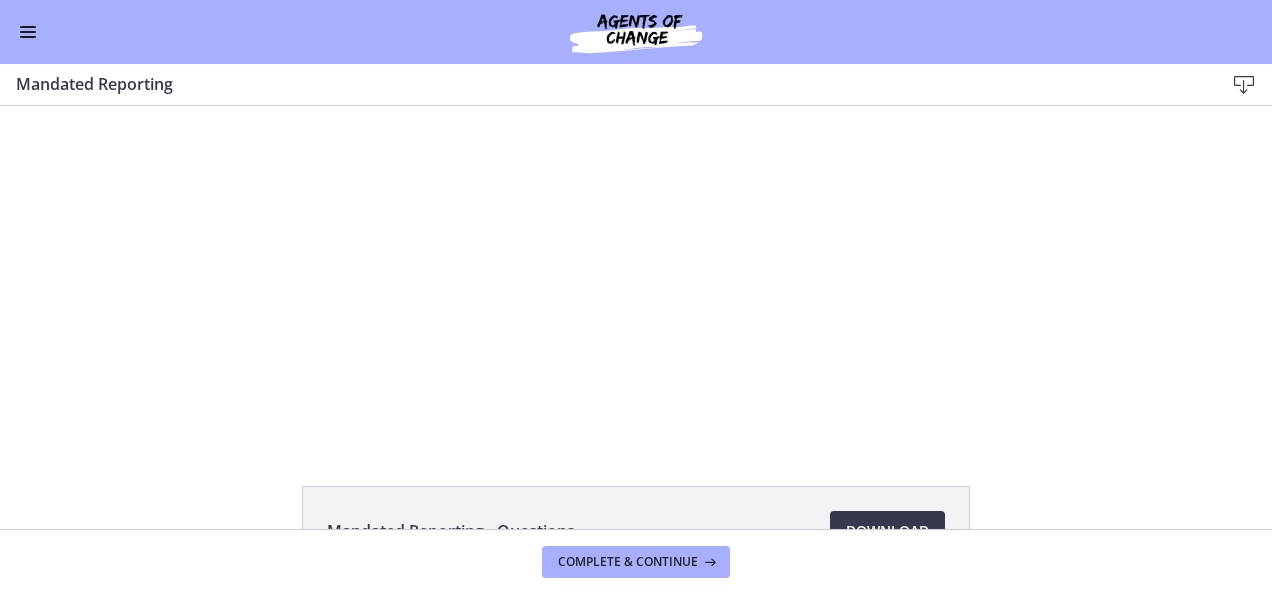 scroll, scrollTop: 0, scrollLeft: 0, axis: both 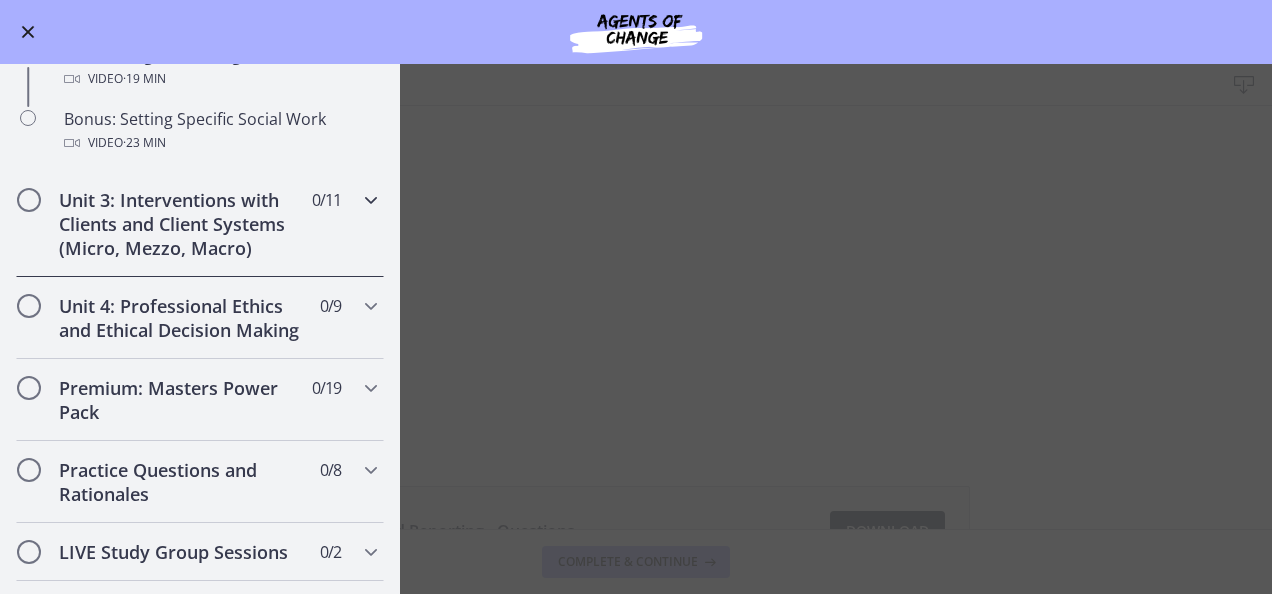 click at bounding box center (371, 200) 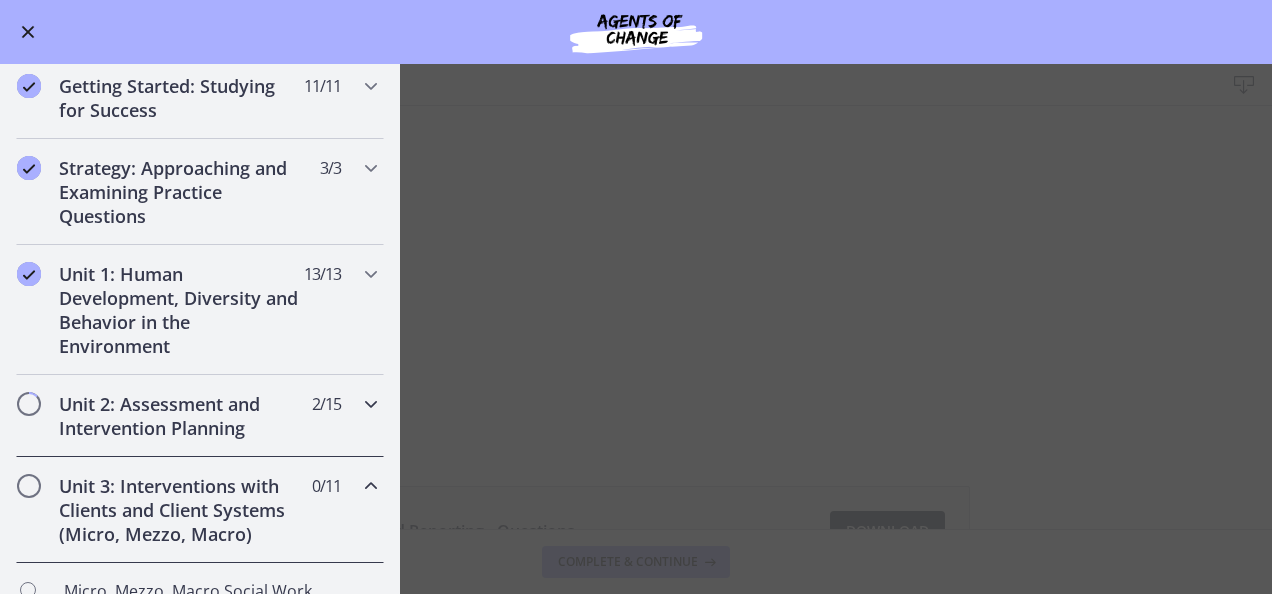 scroll, scrollTop: 336, scrollLeft: 0, axis: vertical 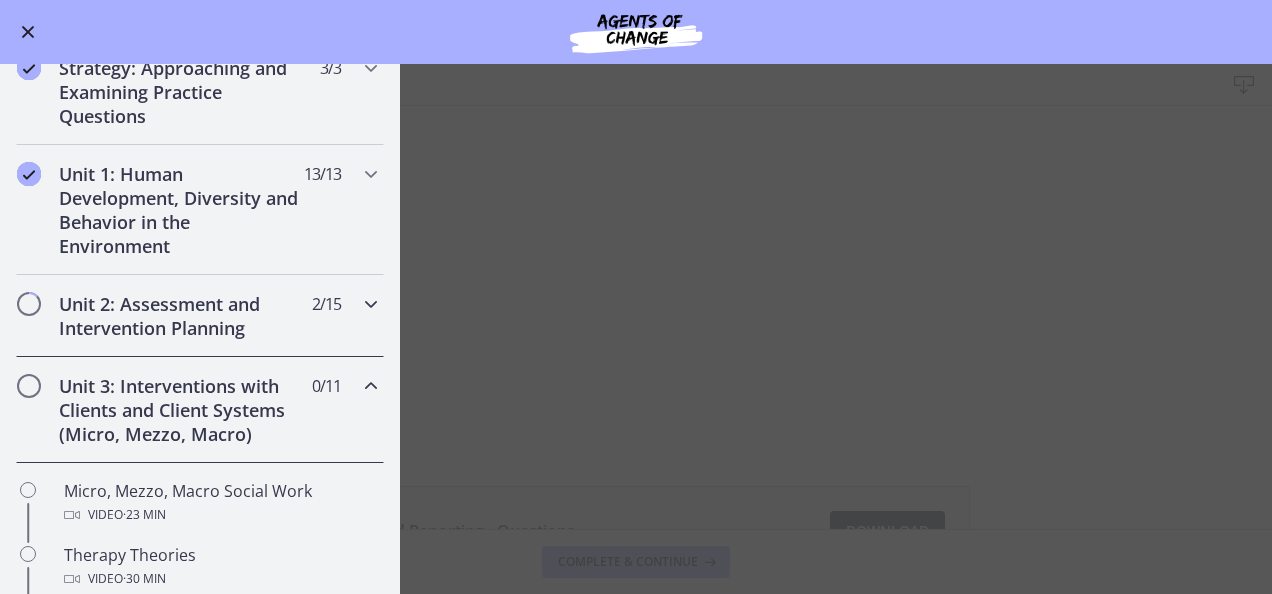 click at bounding box center [371, 304] 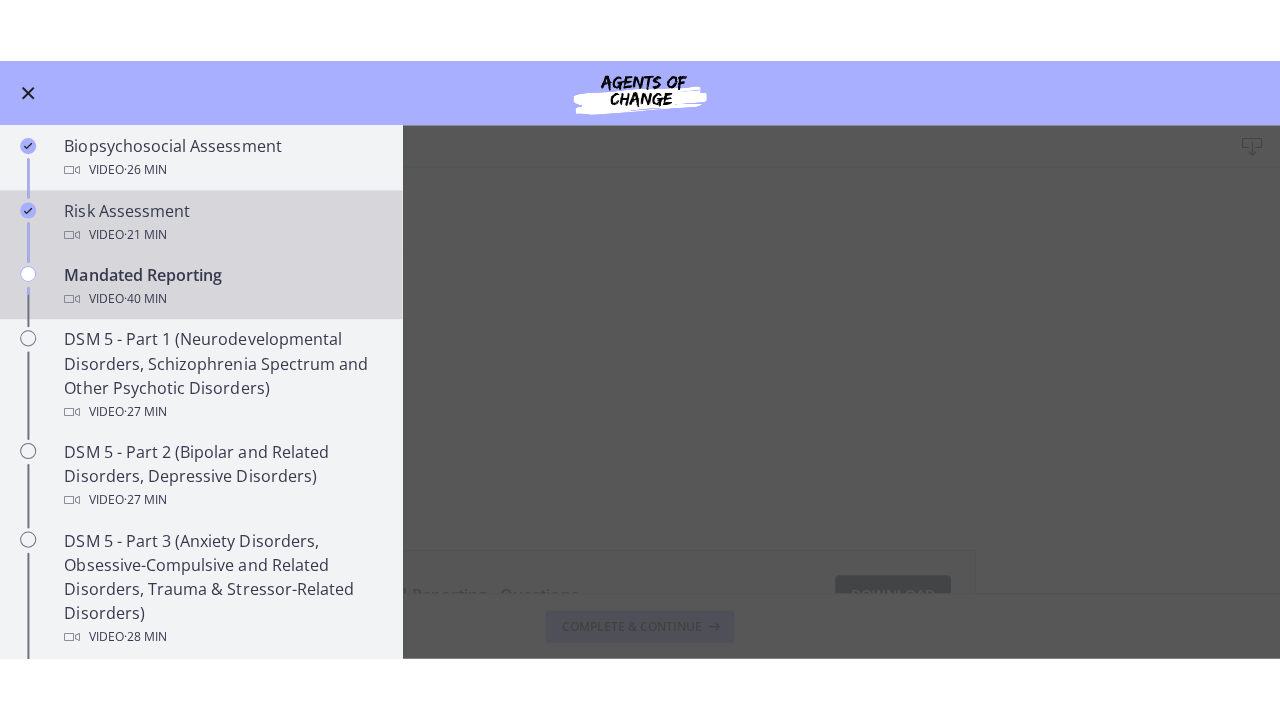 scroll, scrollTop: 536, scrollLeft: 0, axis: vertical 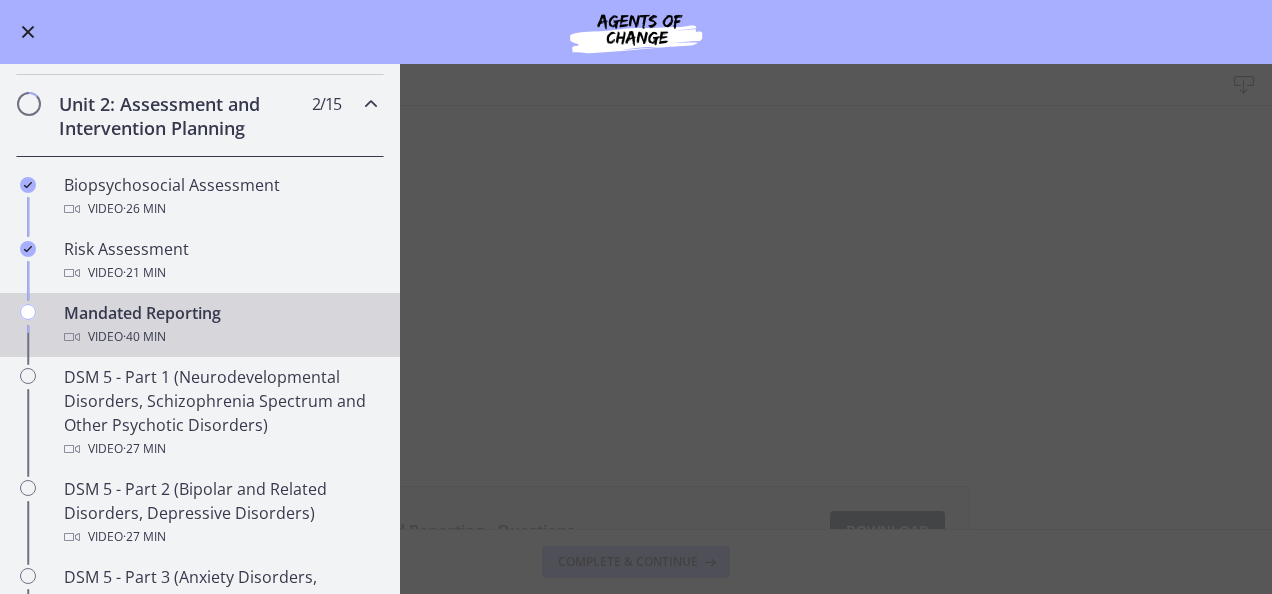 click on "Mandated Reporting
Download
Enable fullscreen
Mandated Reporting - Questions
Download
Opens in a new window
Complete & continue" at bounding box center [636, 329] 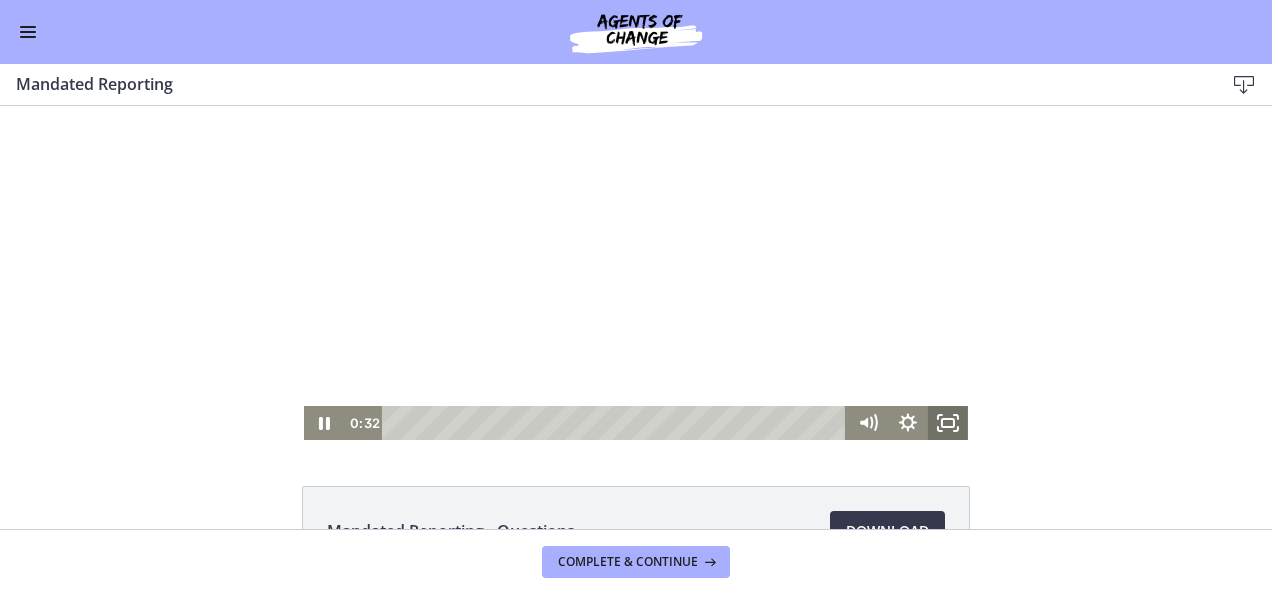 click 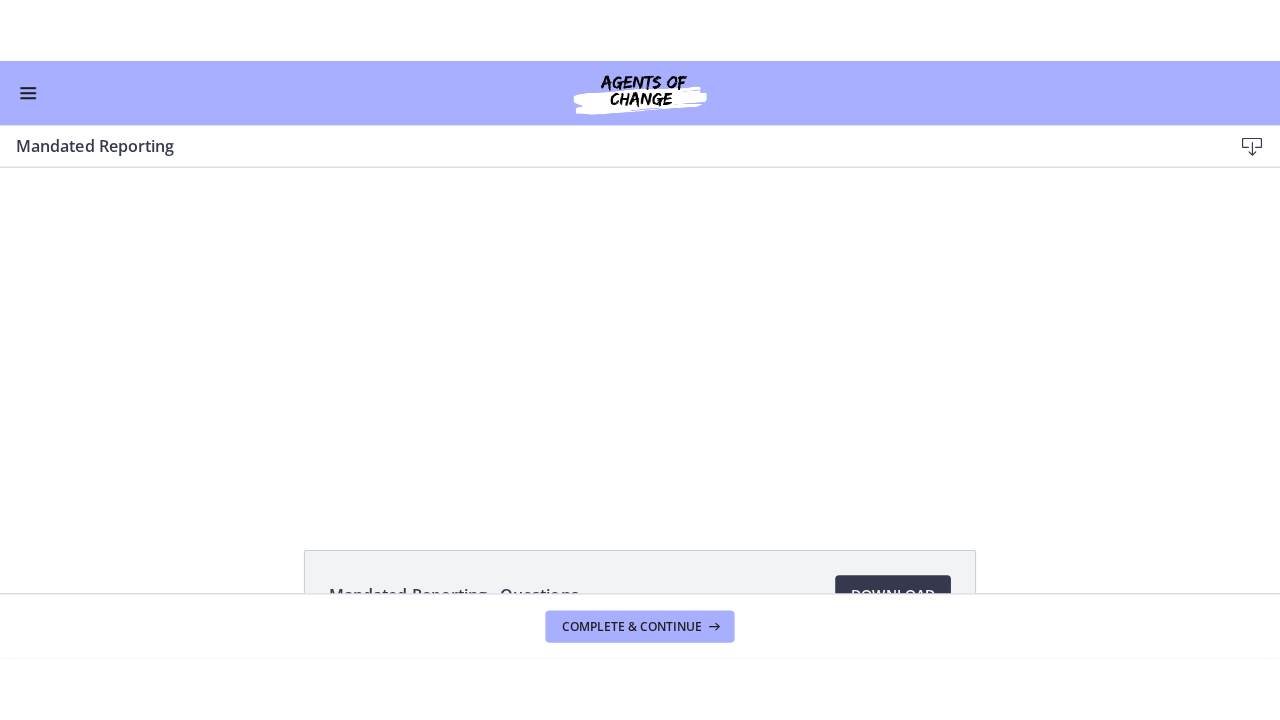 scroll, scrollTop: 534, scrollLeft: 0, axis: vertical 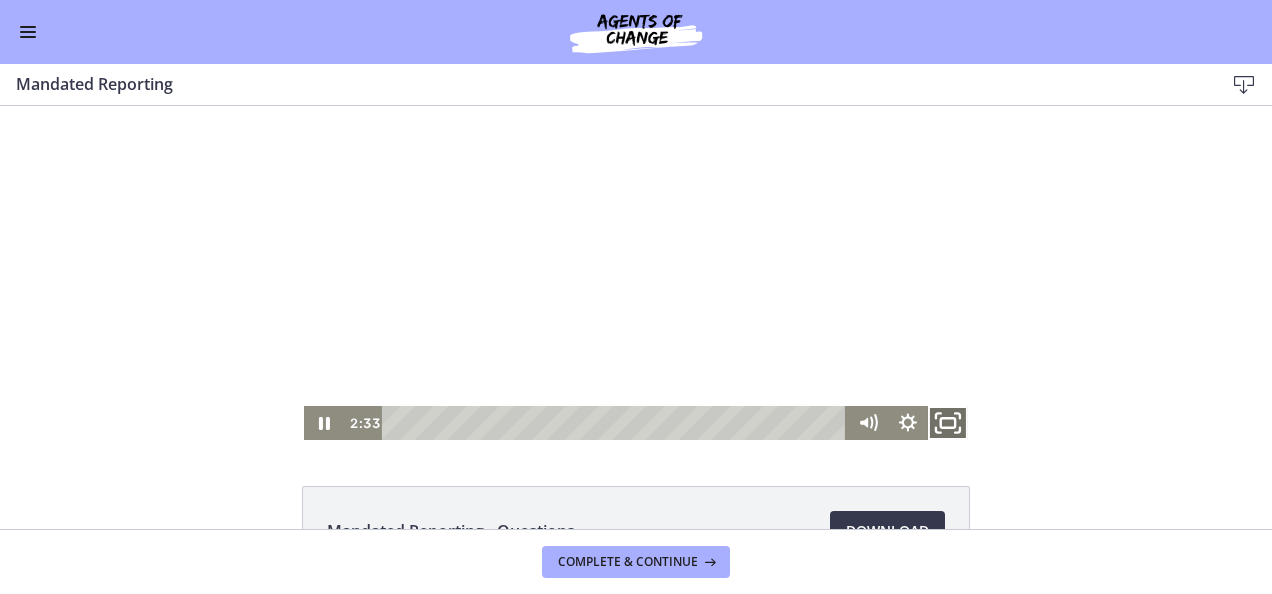 click 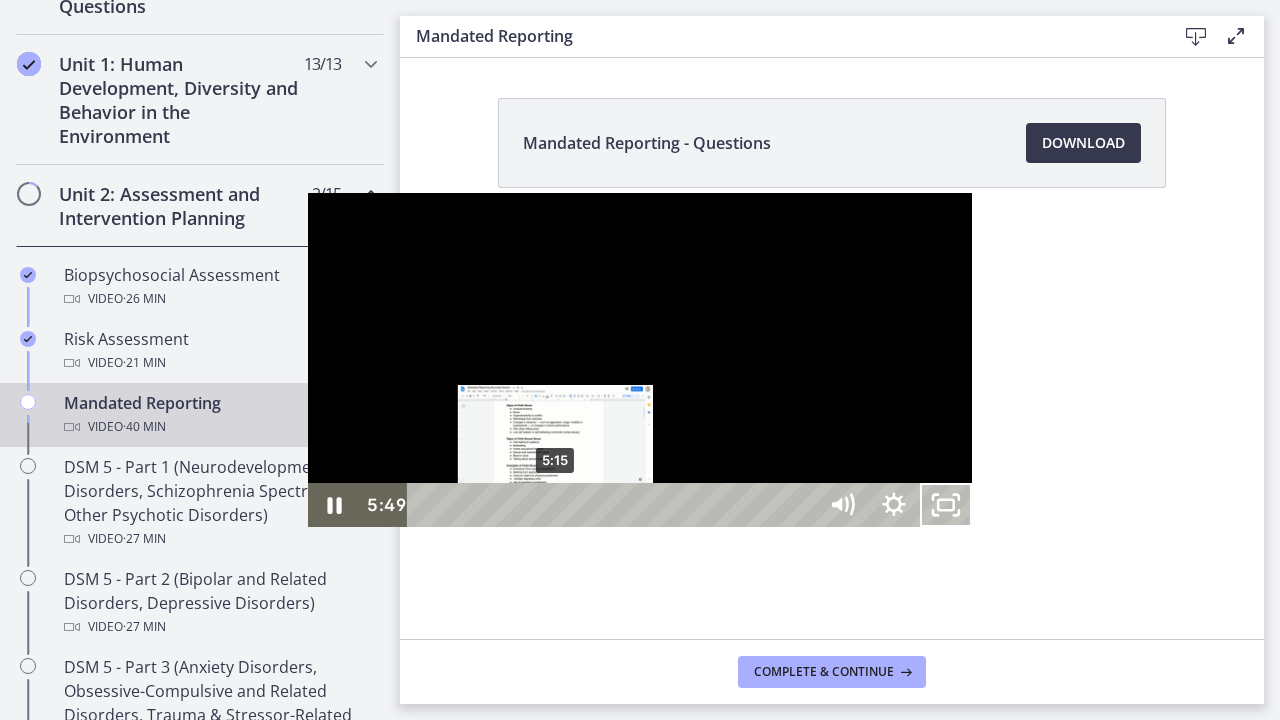 click on "5:15" at bounding box center [615, 505] 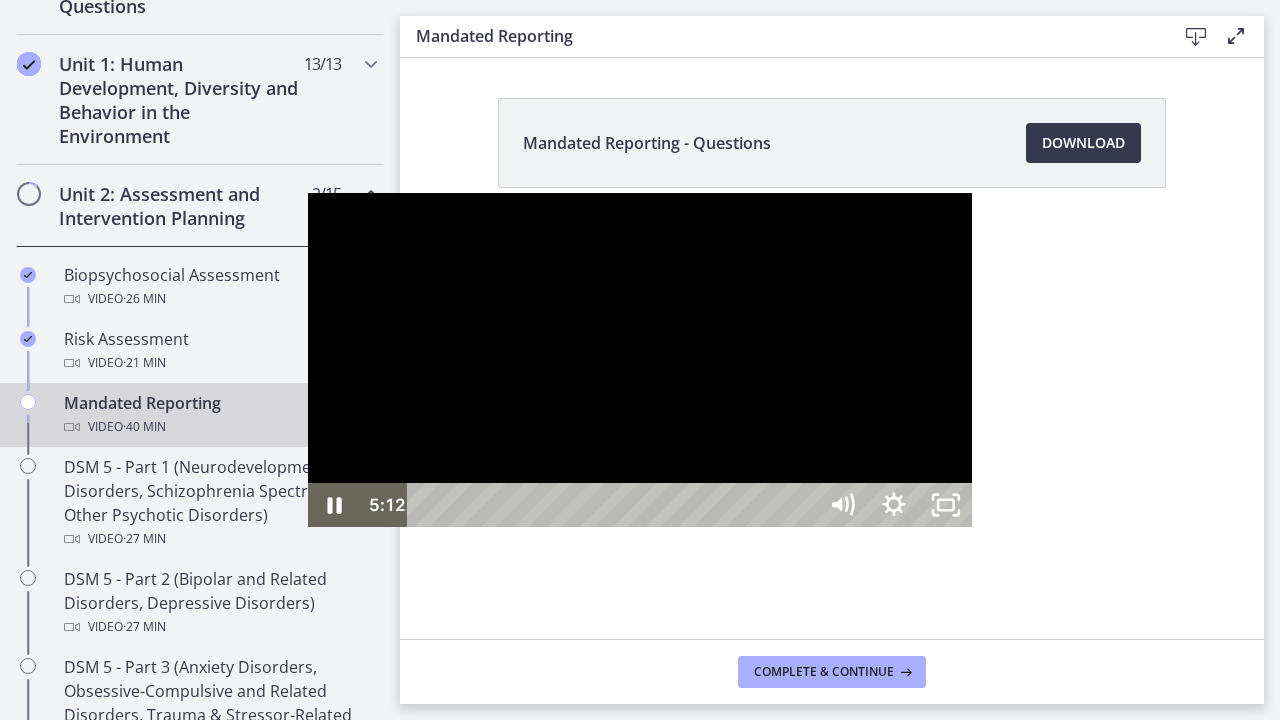 click at bounding box center [640, 360] 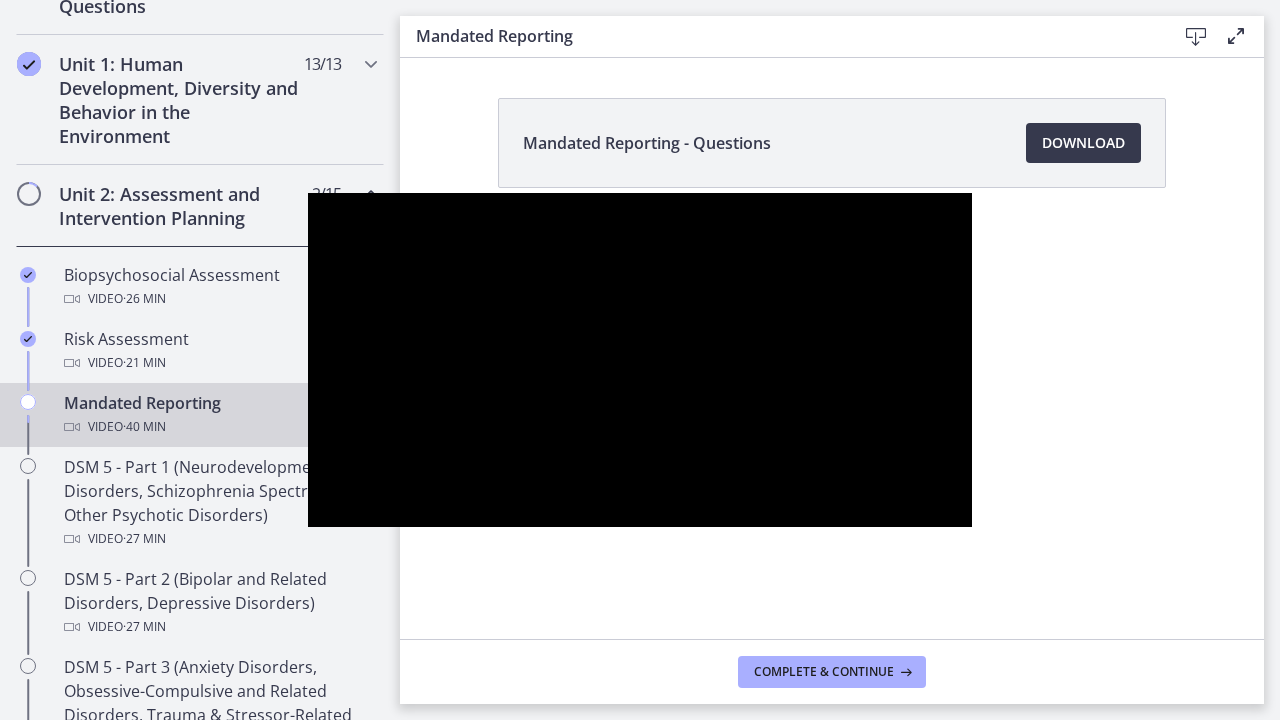 click at bounding box center [640, 360] 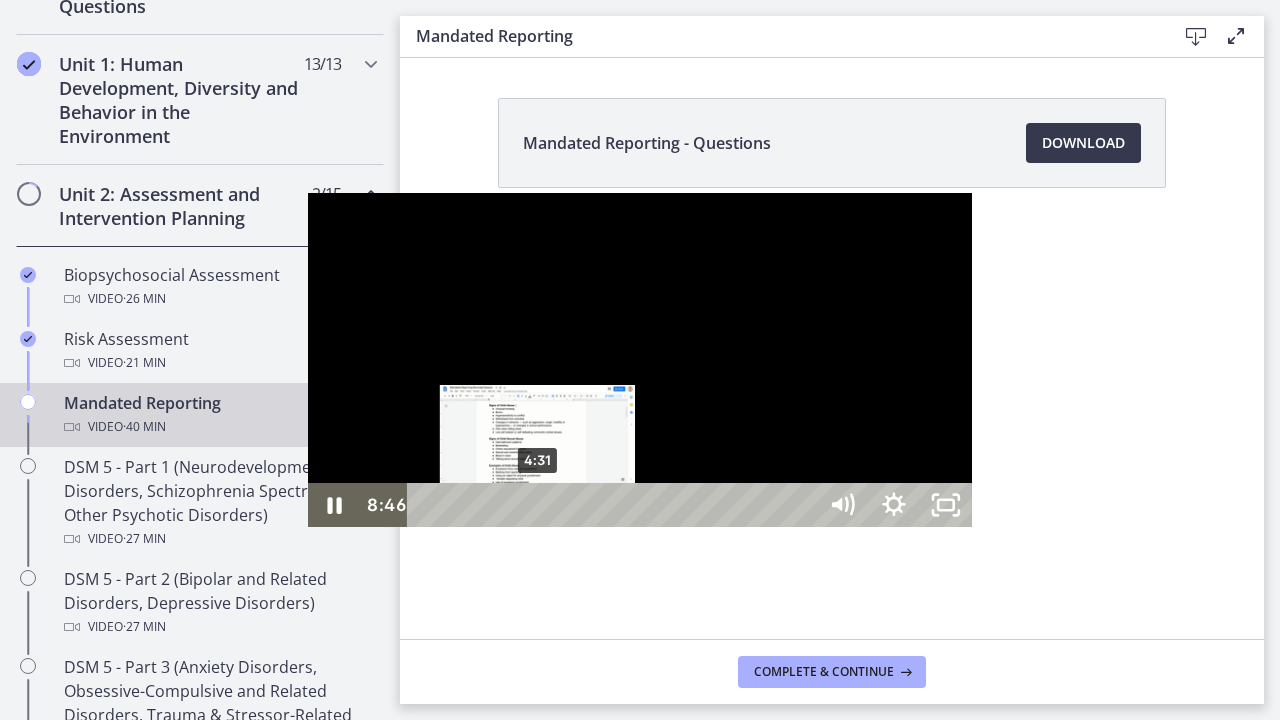click on "4:31" at bounding box center [615, 505] 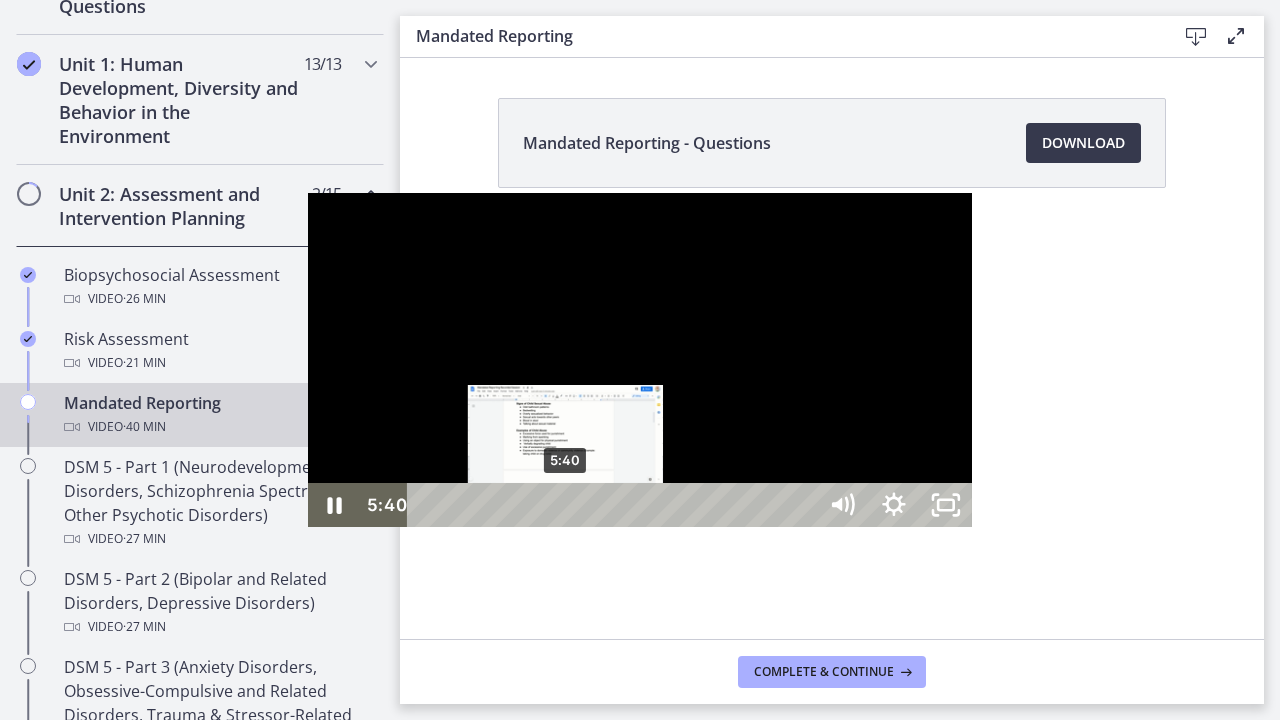 click on "5:40" at bounding box center (615, 505) 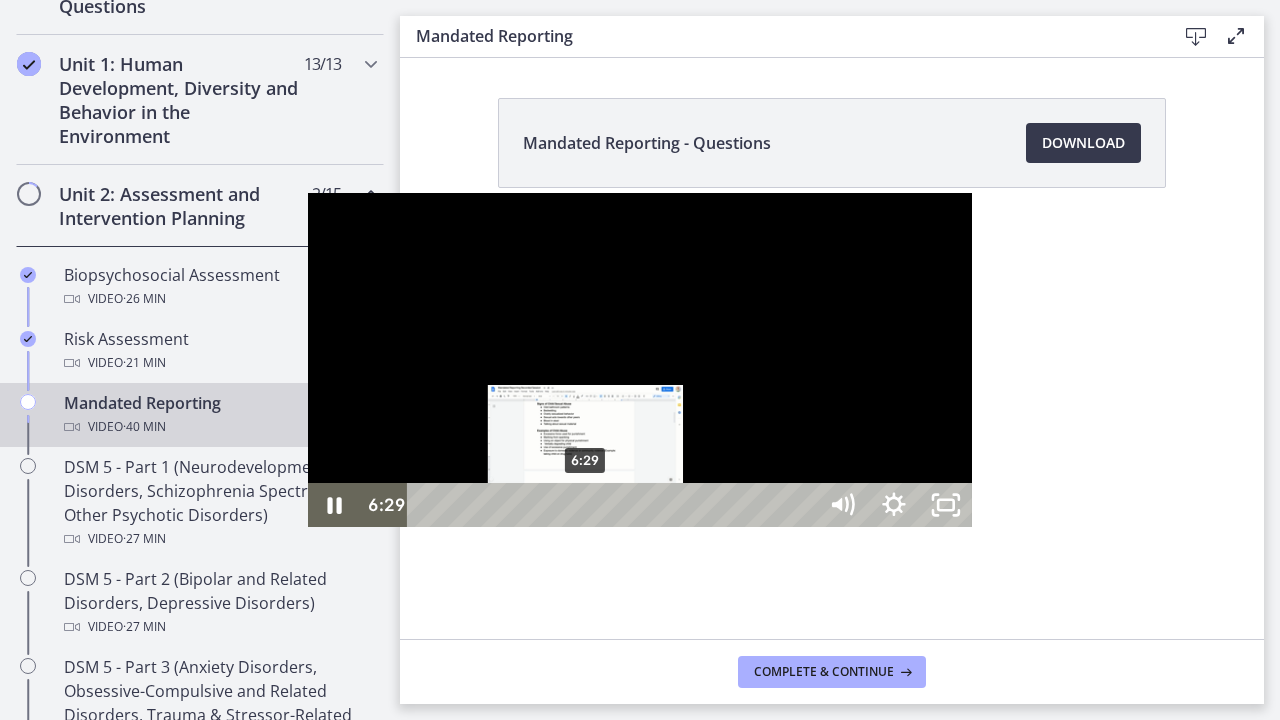 click on "6:29" at bounding box center [615, 505] 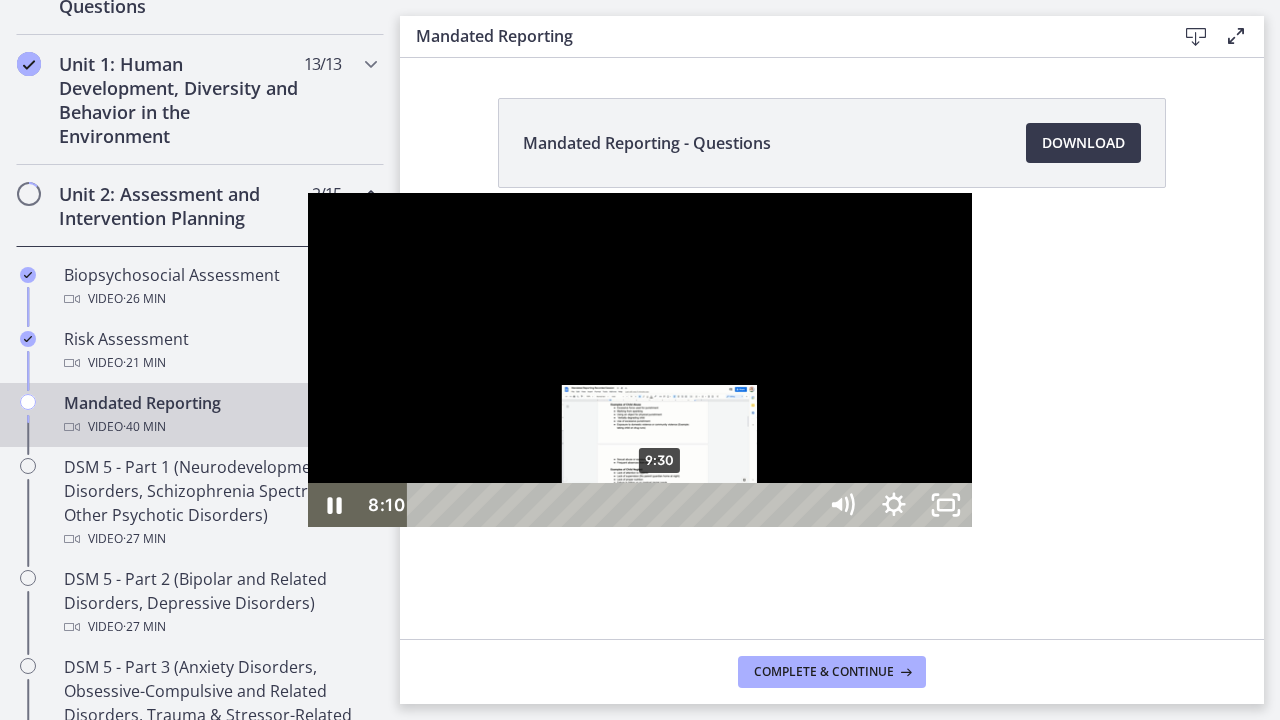 click on "9:30" at bounding box center (615, 505) 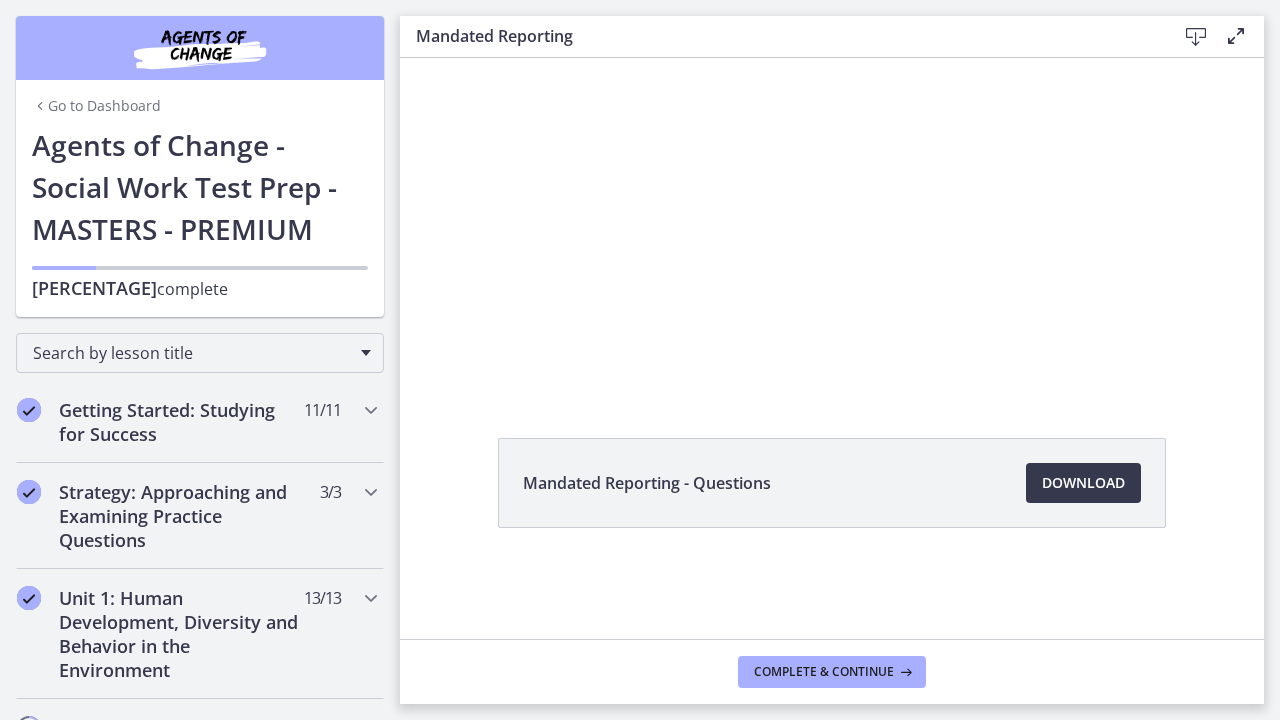 scroll, scrollTop: 0, scrollLeft: 0, axis: both 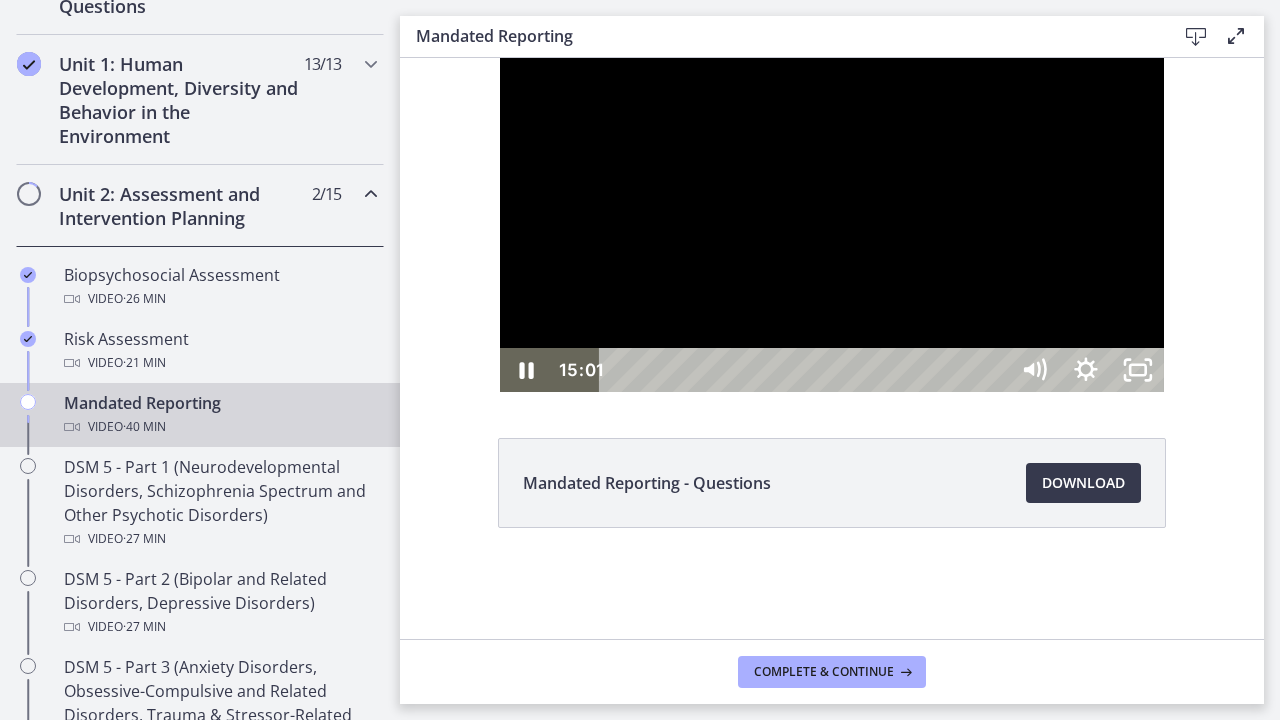 click at bounding box center [832, 225] 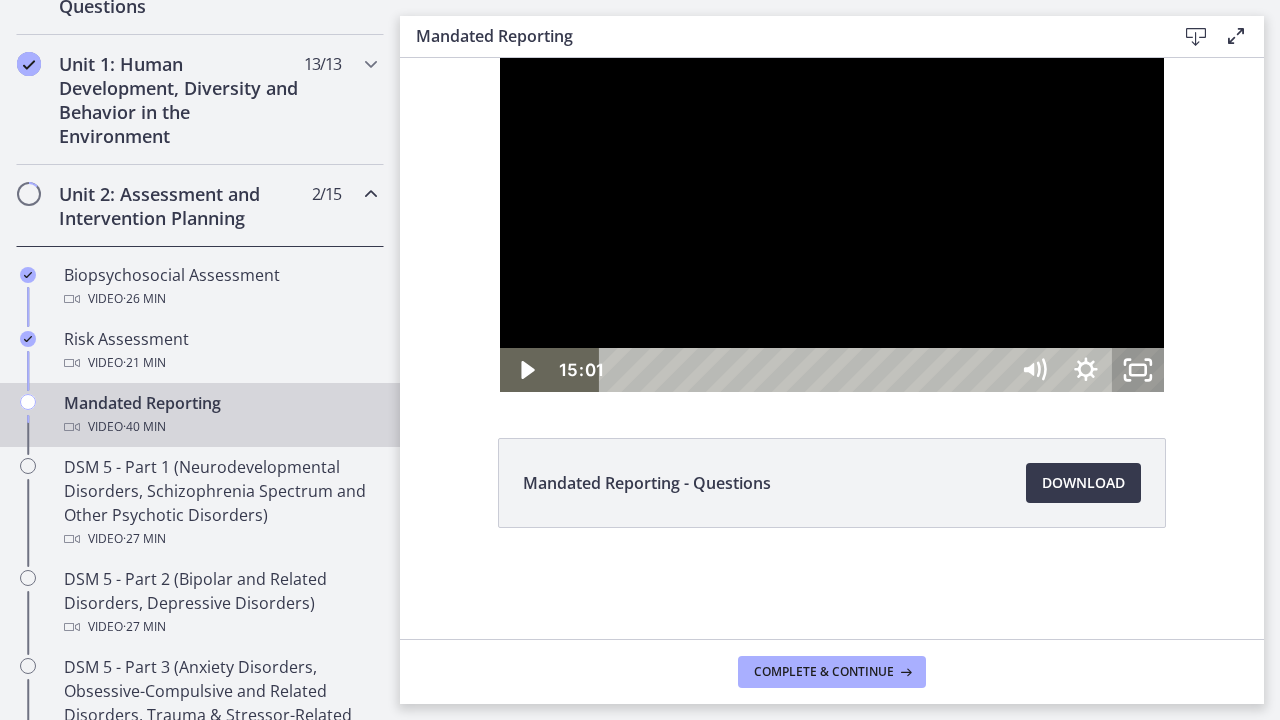 click 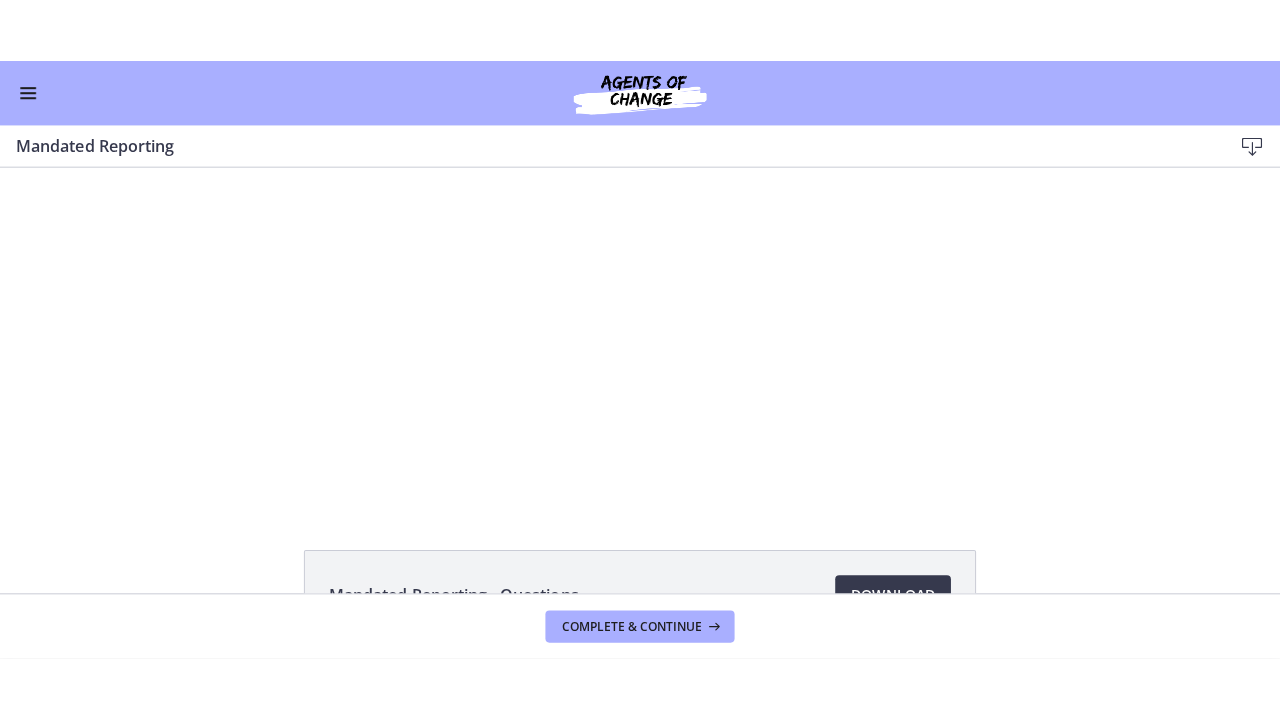 scroll, scrollTop: 531, scrollLeft: 0, axis: vertical 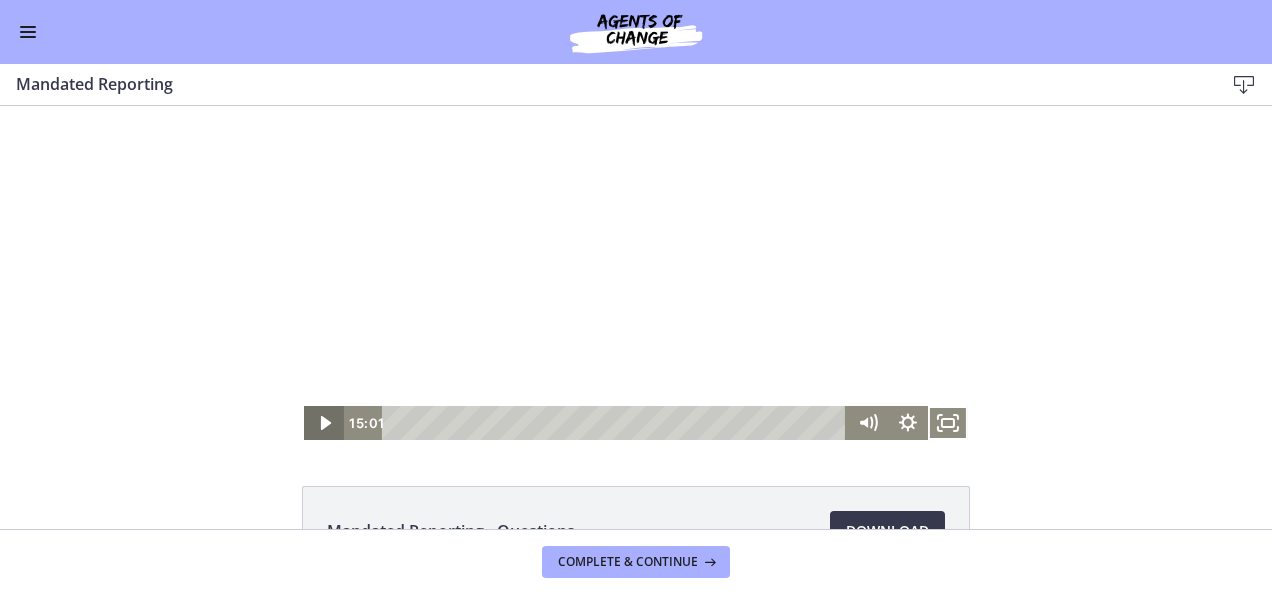 click 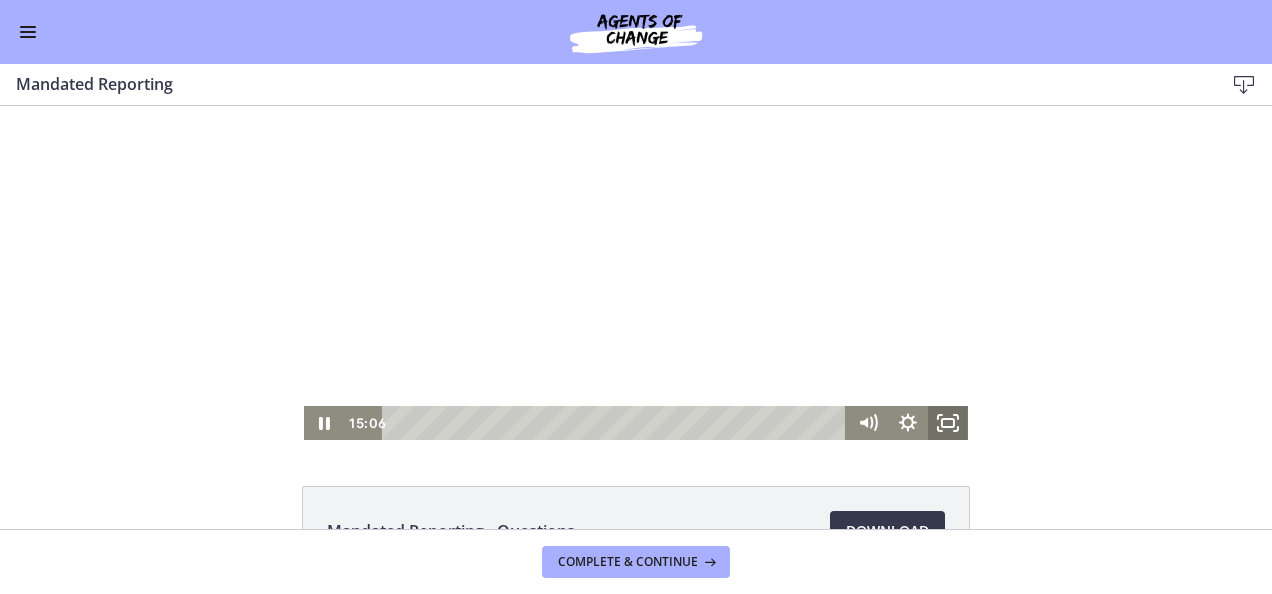 click 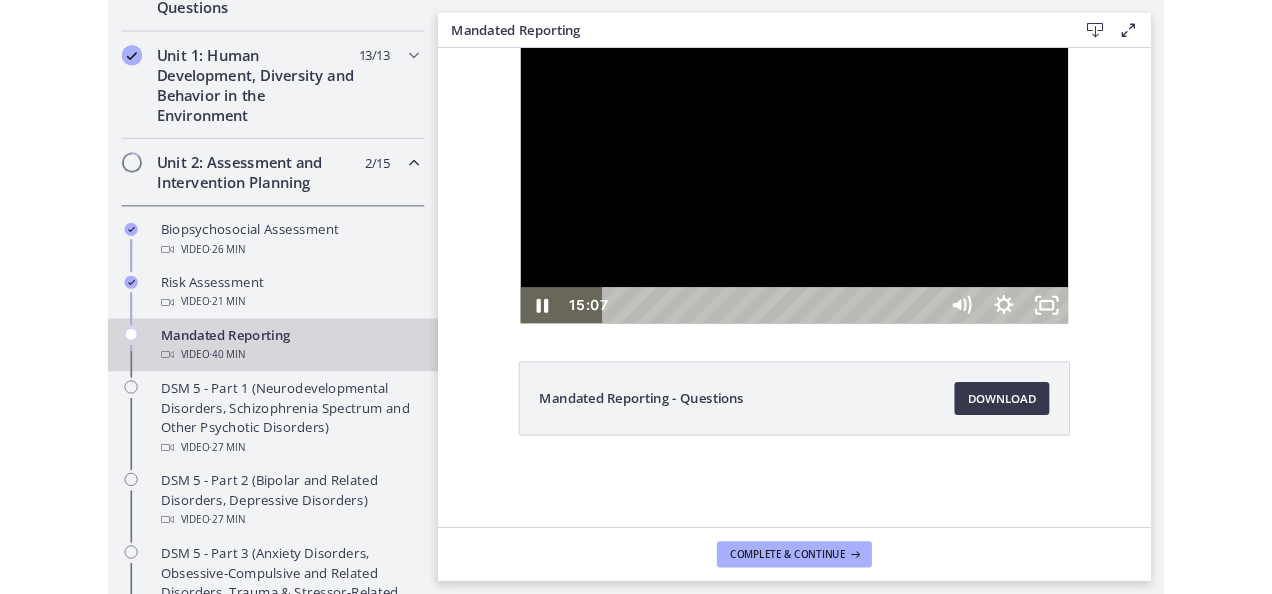 scroll, scrollTop: 534, scrollLeft: 0, axis: vertical 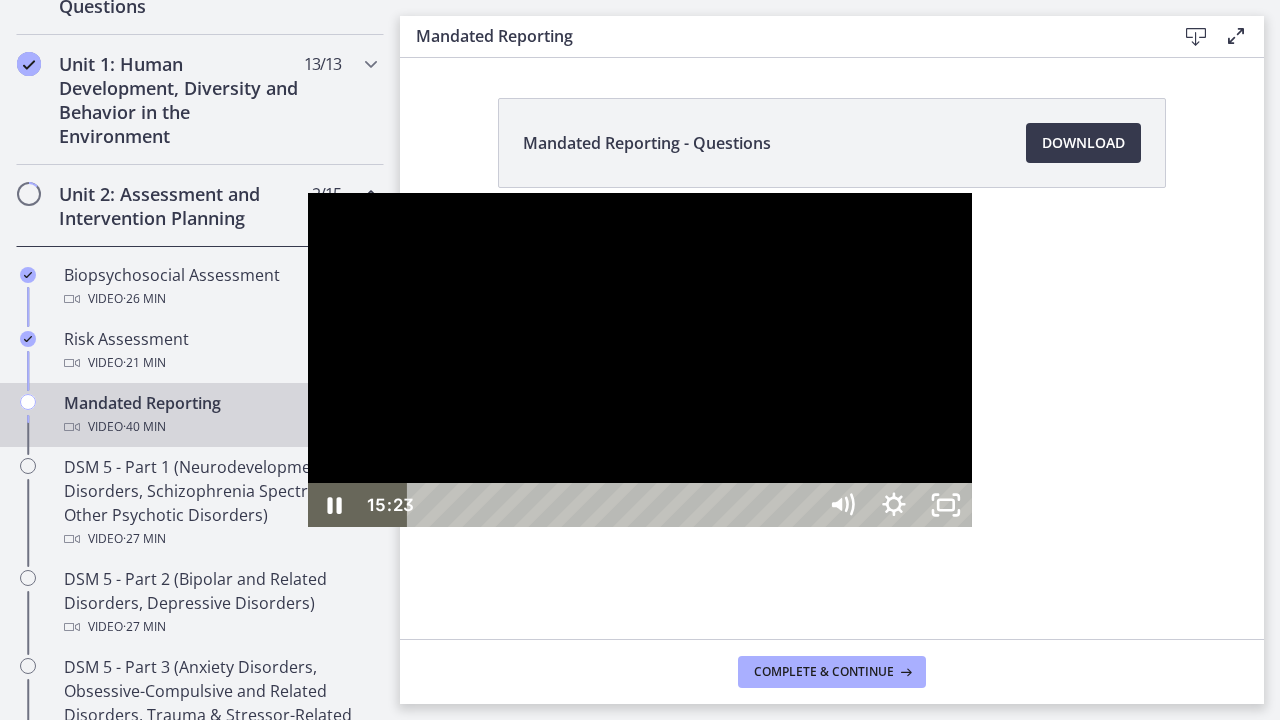 click at bounding box center (640, 360) 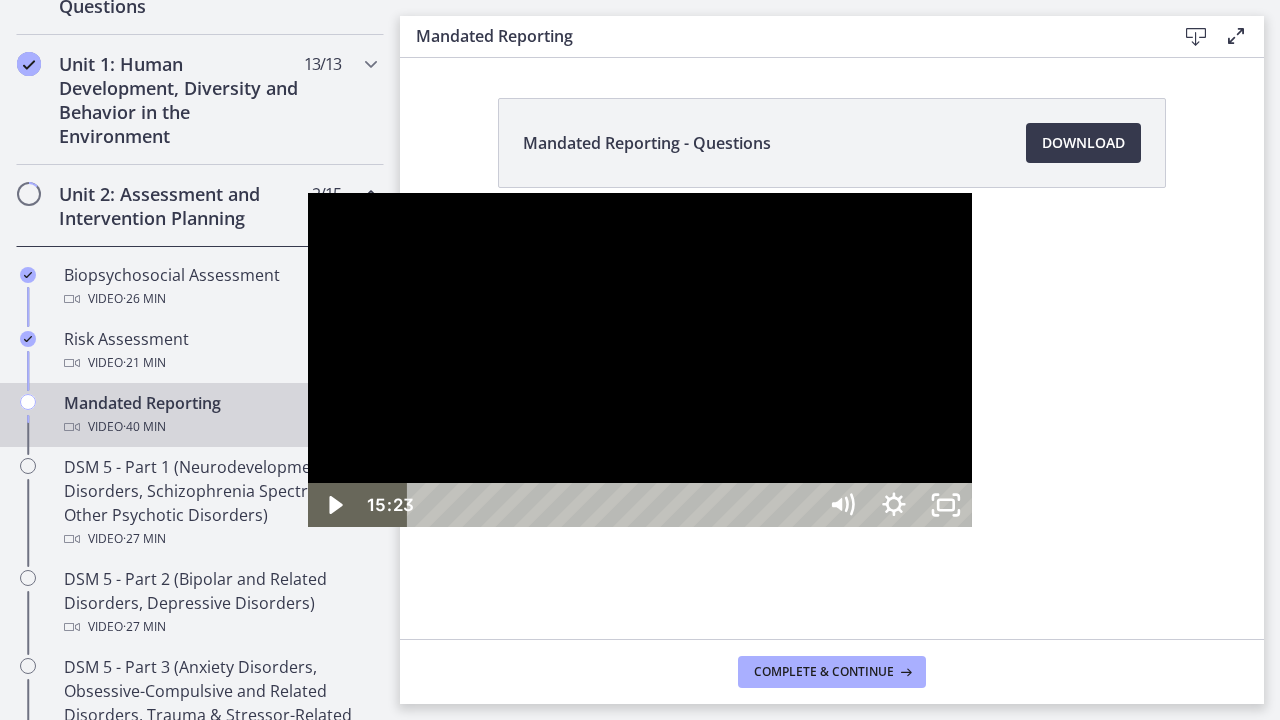 click at bounding box center [640, 360] 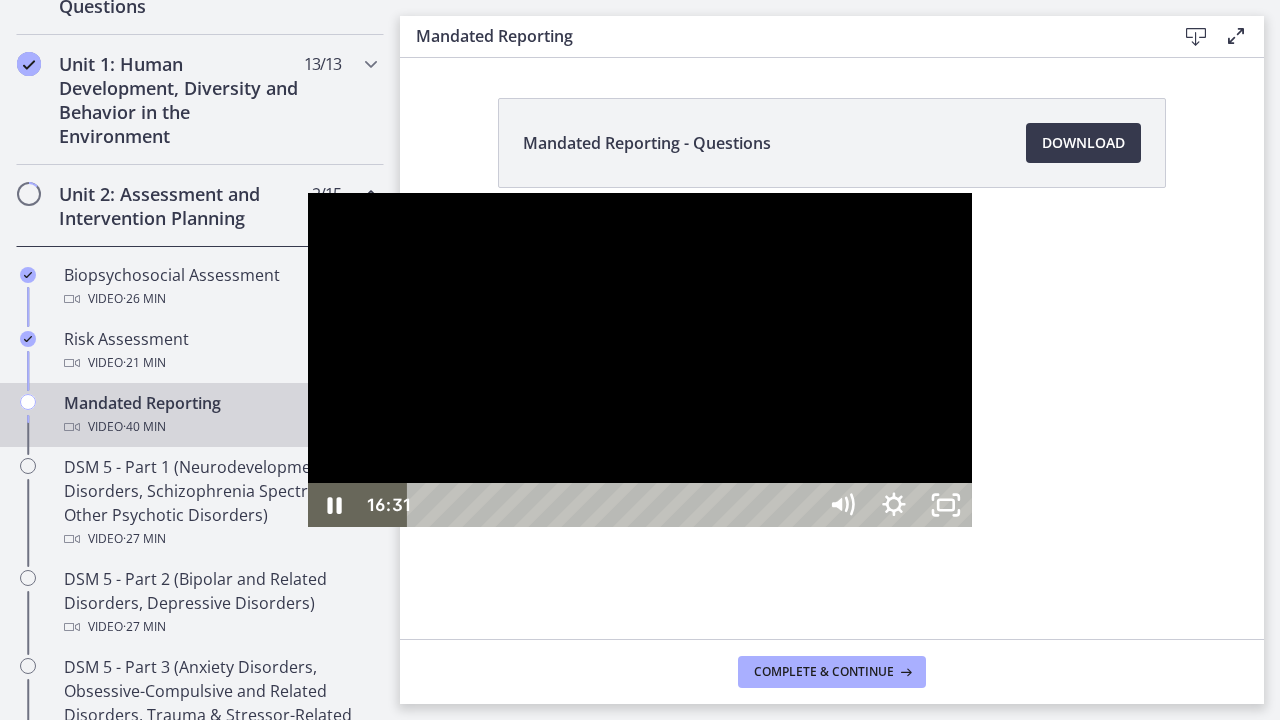 click at bounding box center [640, 360] 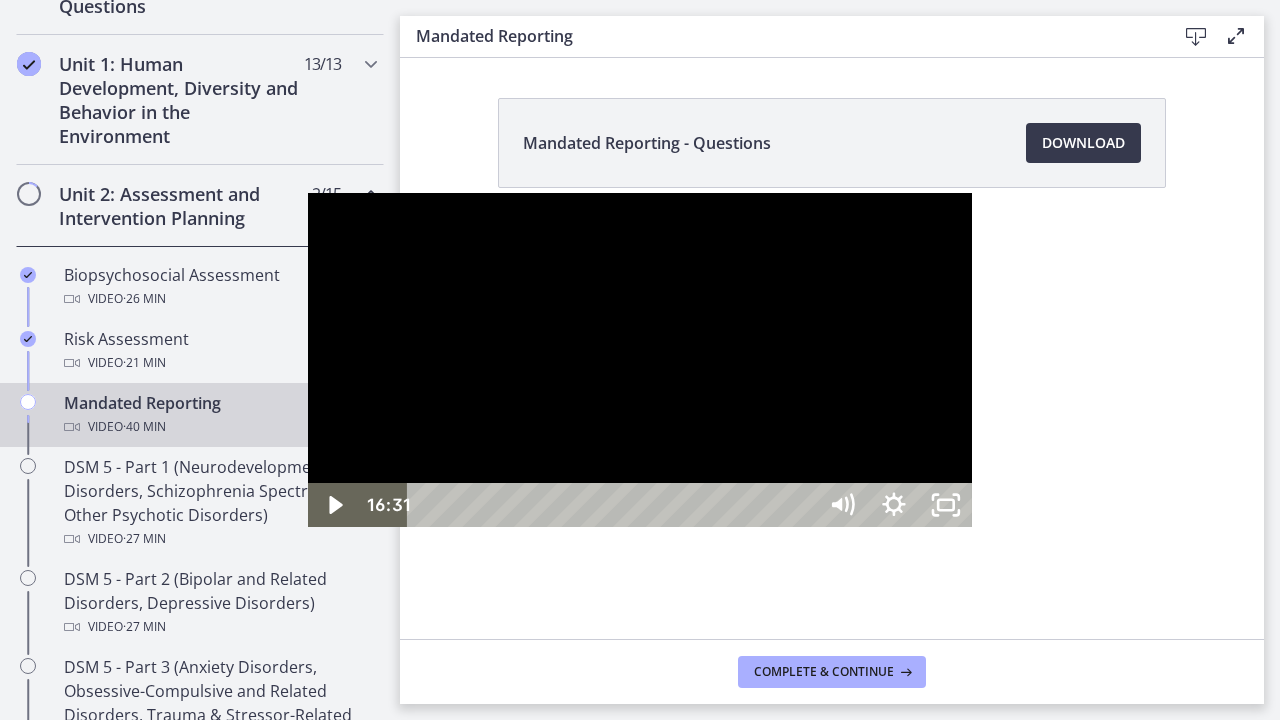 click at bounding box center (640, 360) 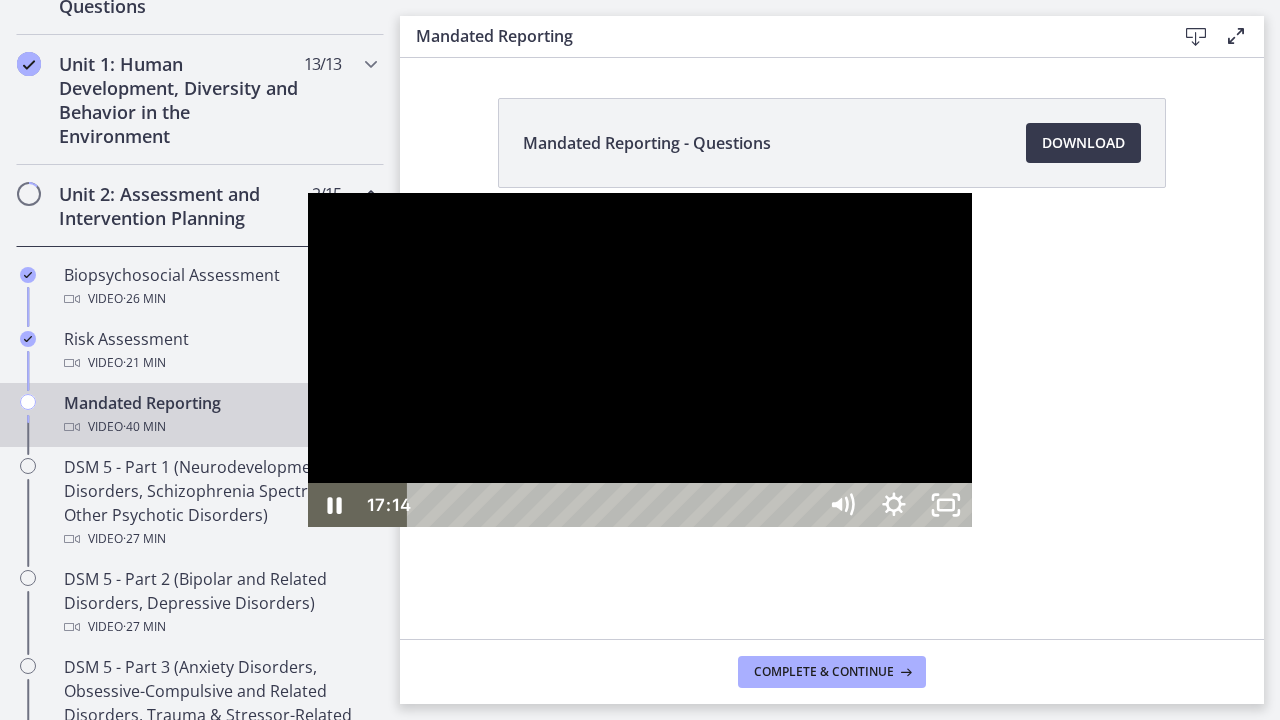 click at bounding box center [640, 360] 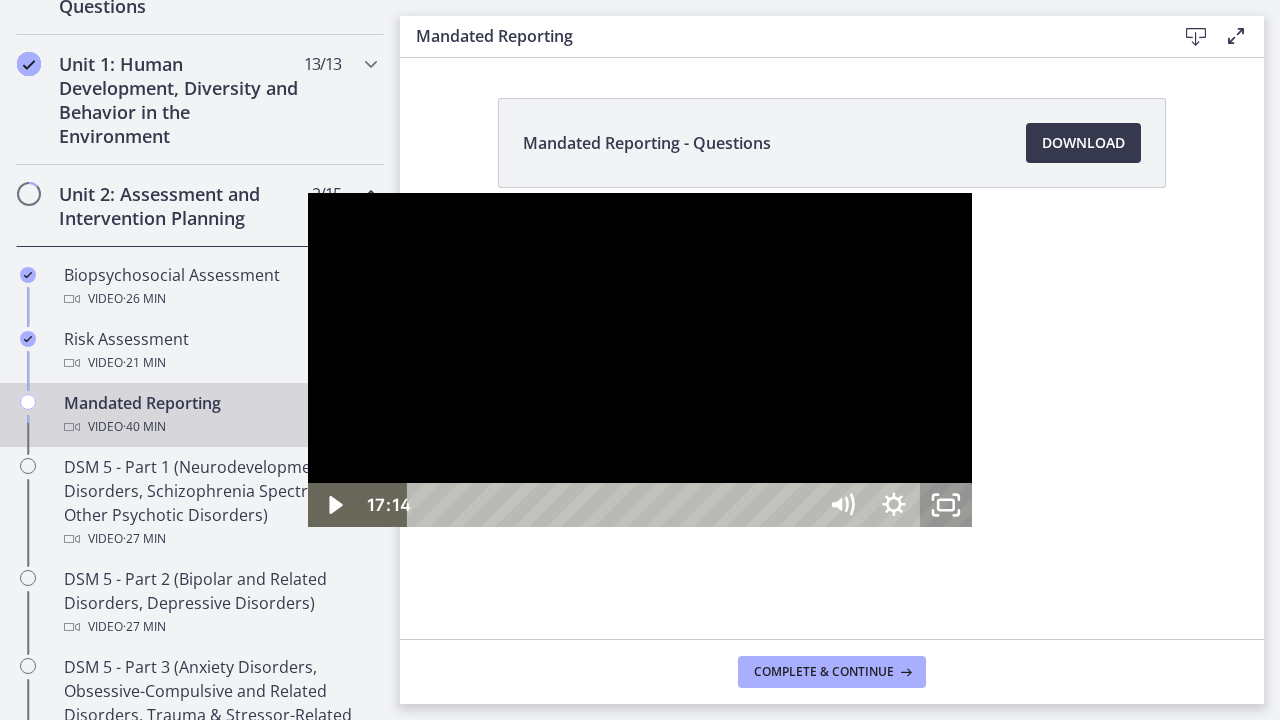 click 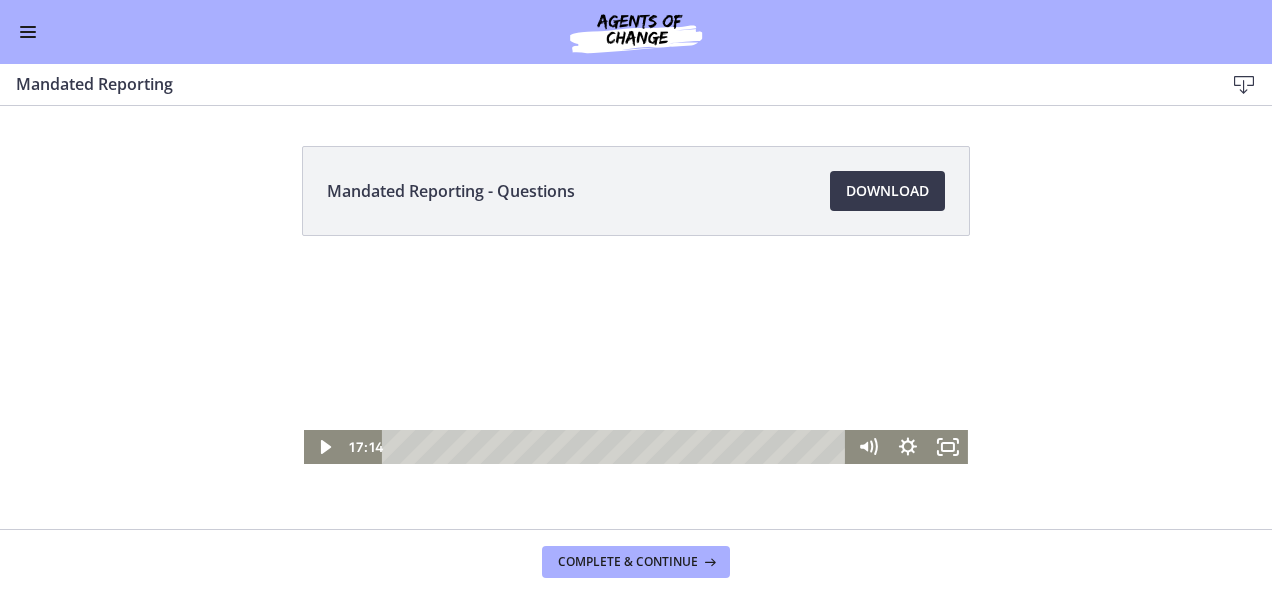 scroll, scrollTop: 531, scrollLeft: 0, axis: vertical 